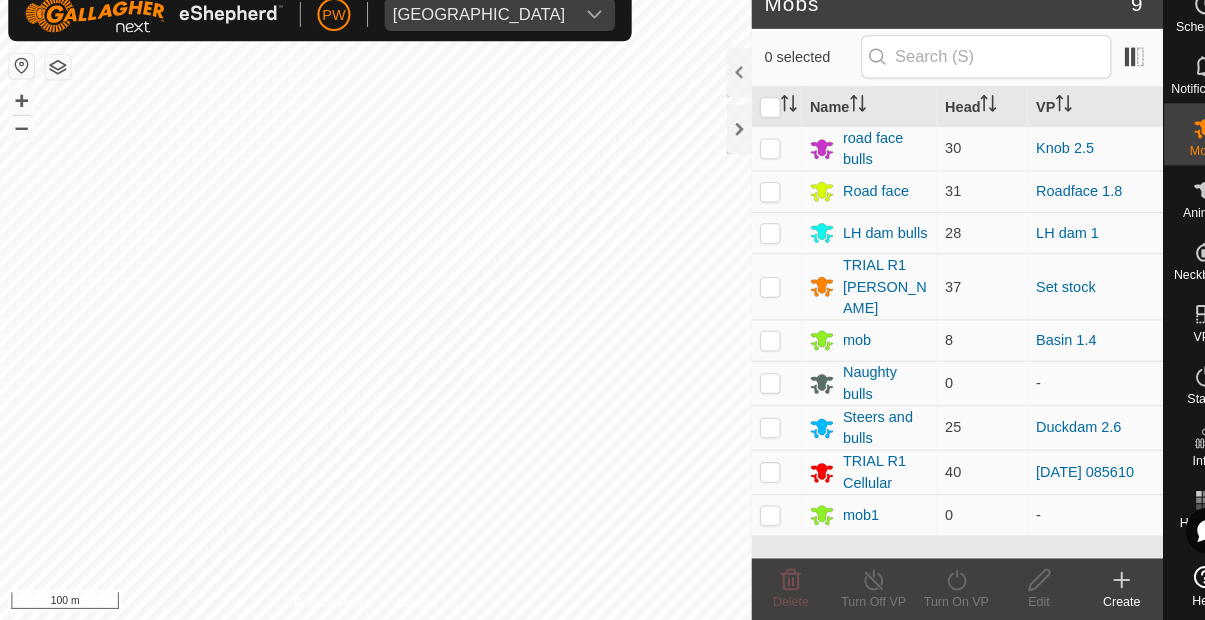 scroll, scrollTop: 0, scrollLeft: 0, axis: both 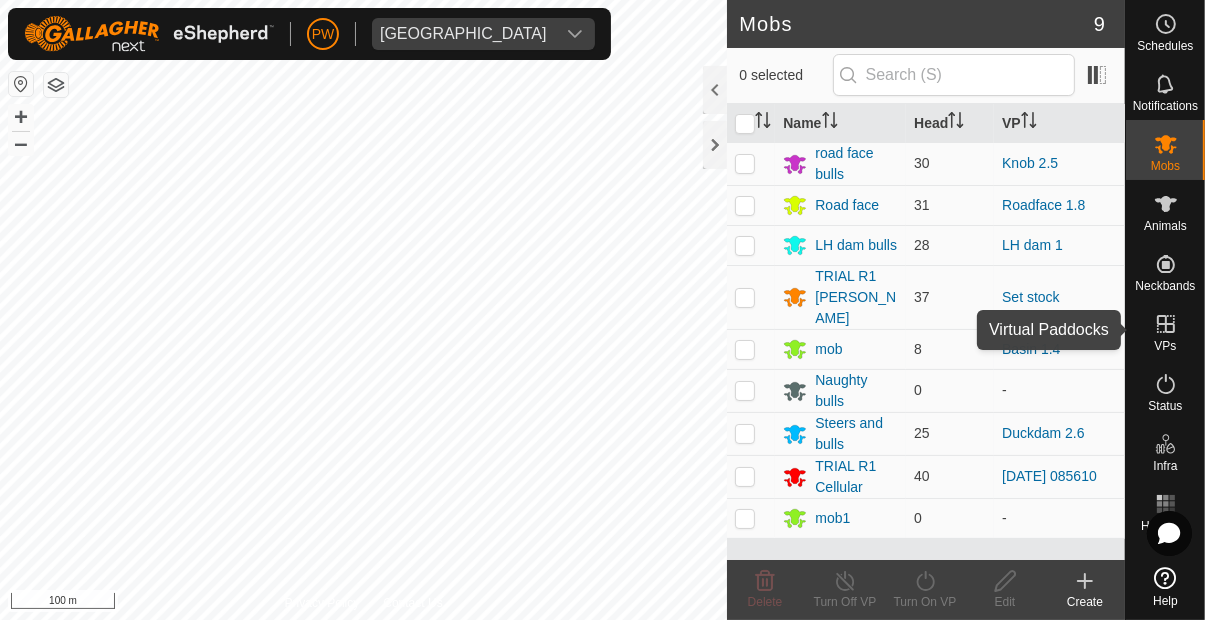 click at bounding box center [1166, 324] 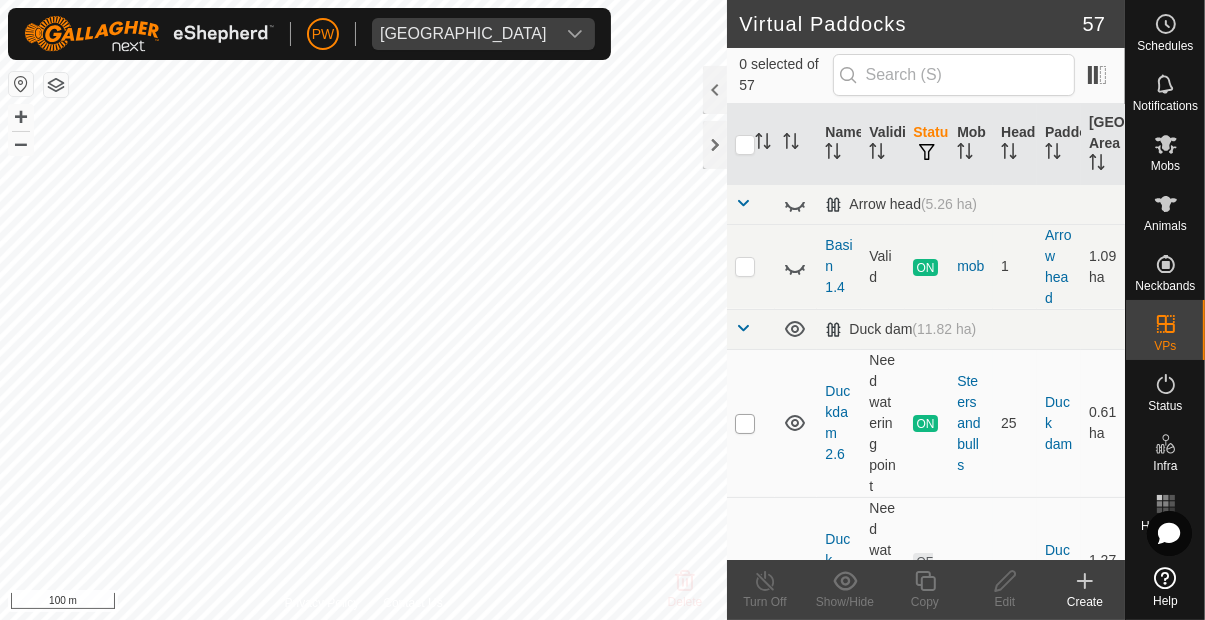 click at bounding box center (745, 424) 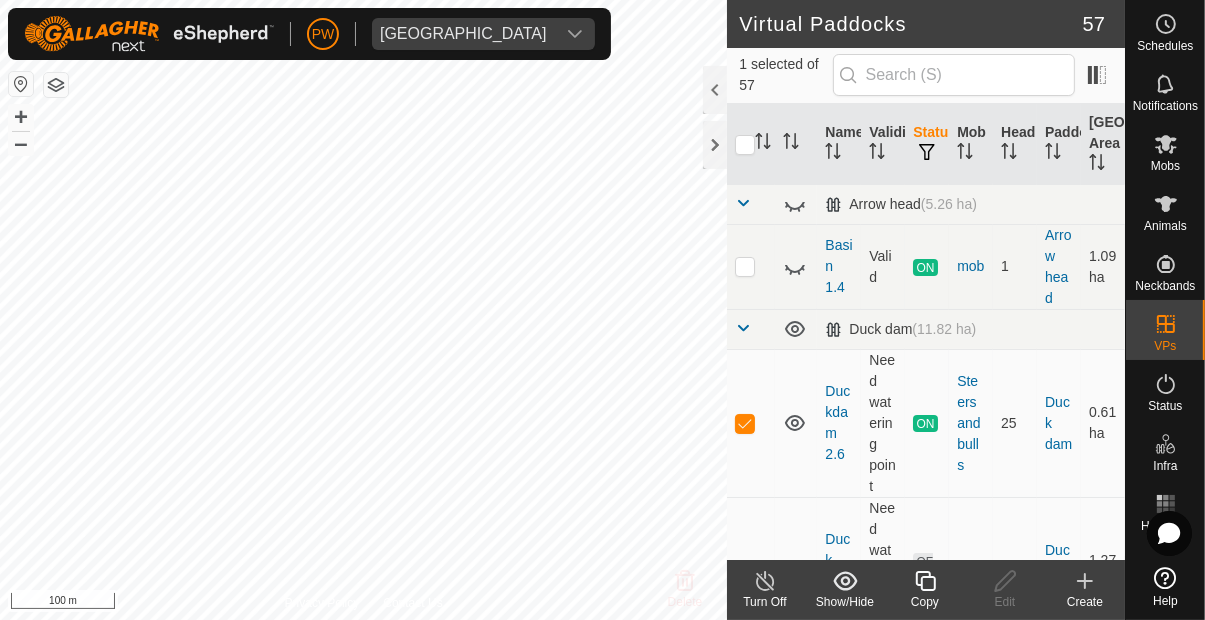 click 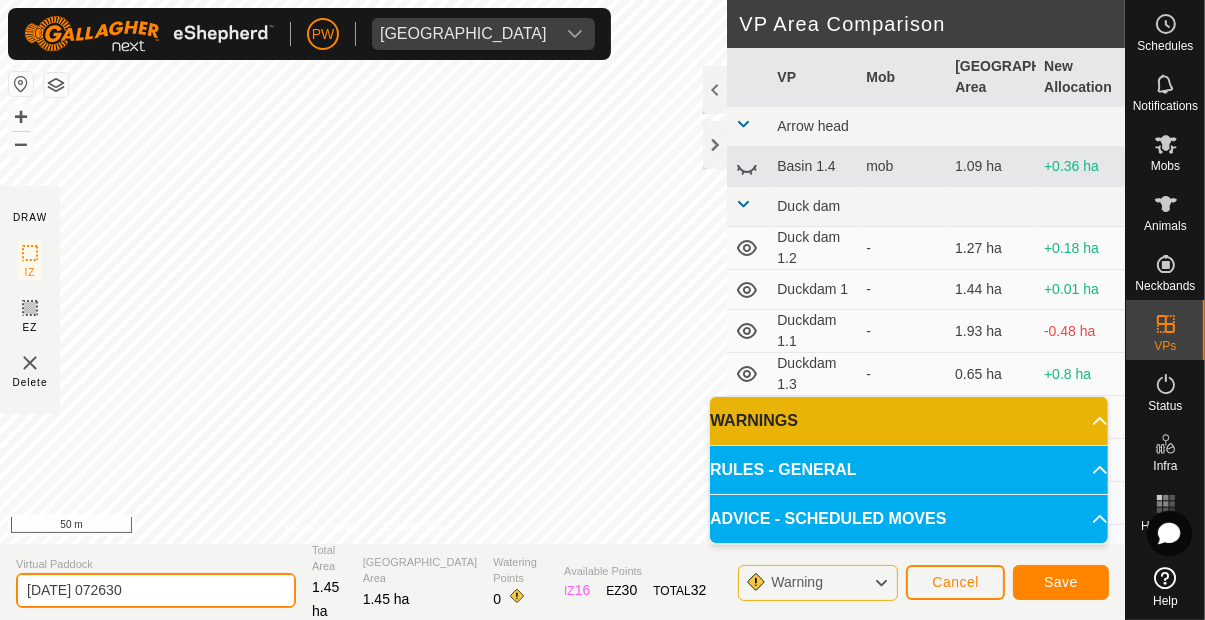 click on "[DATE] 072630" 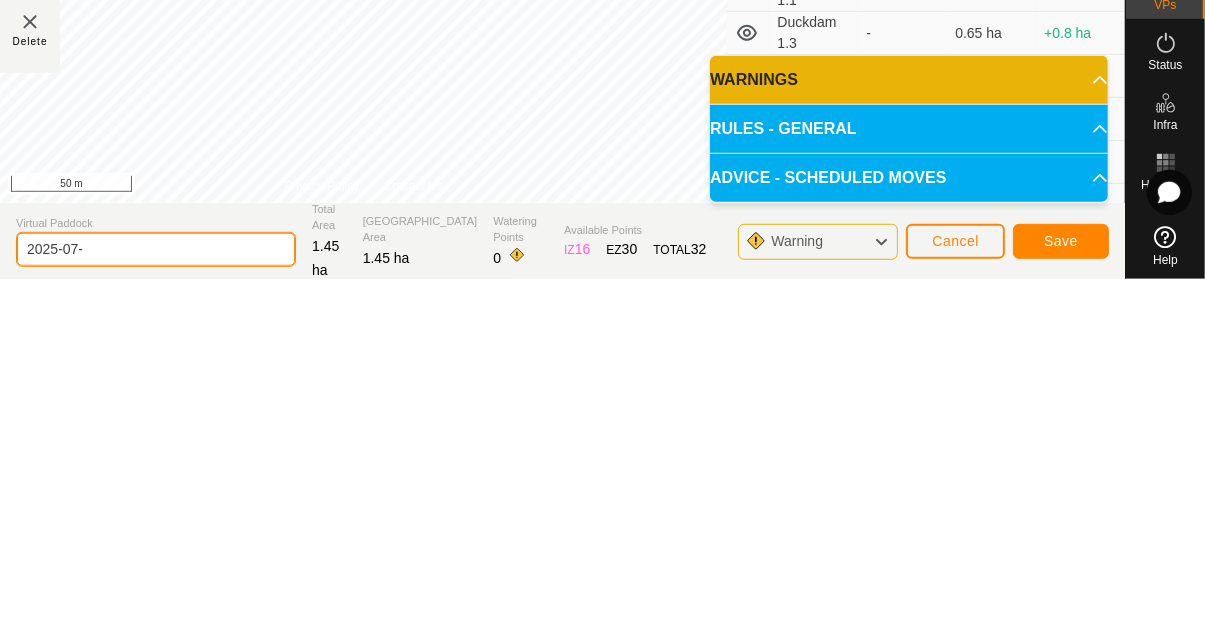 type on "2025-07" 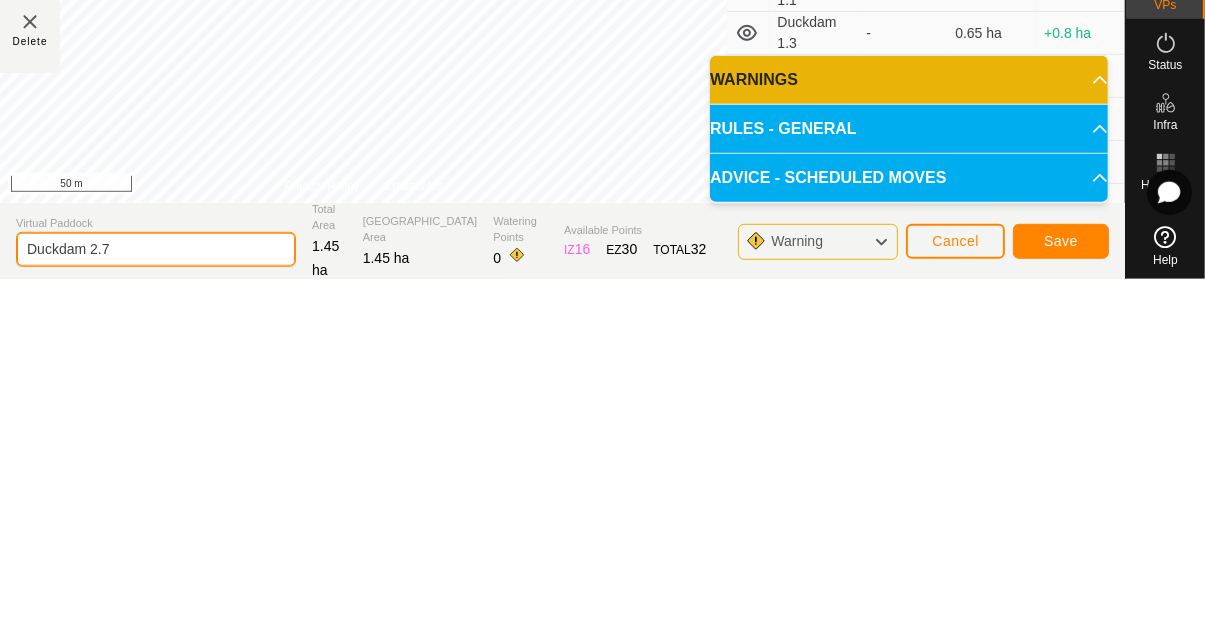 type on "Duckdam 2.7" 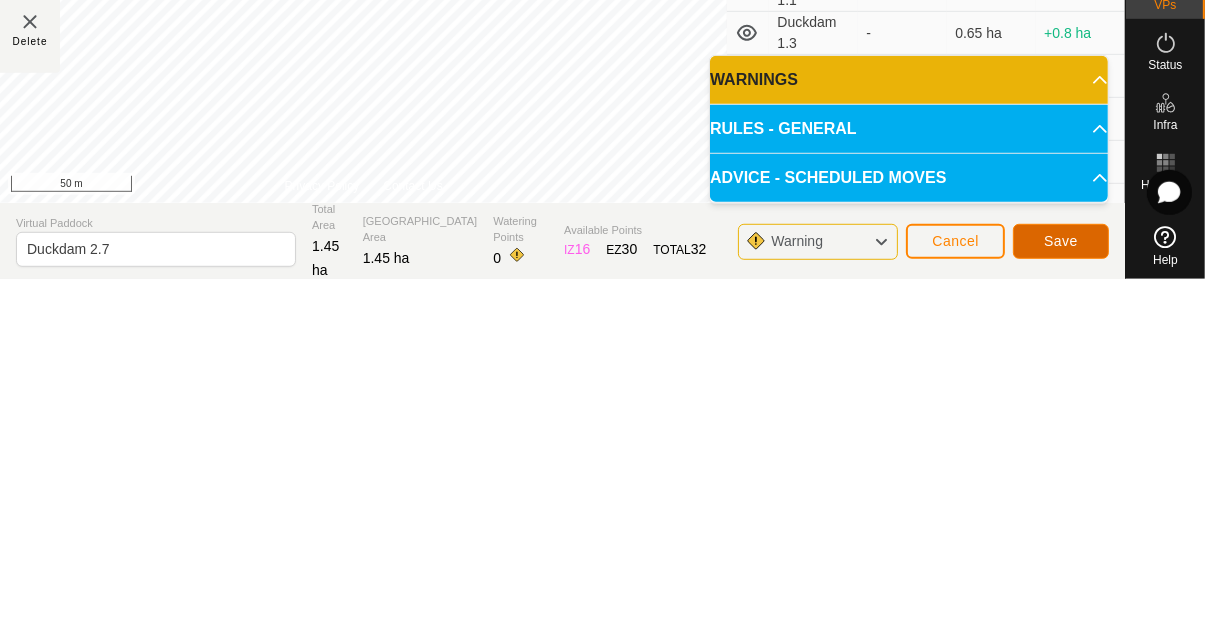 click on "Save" 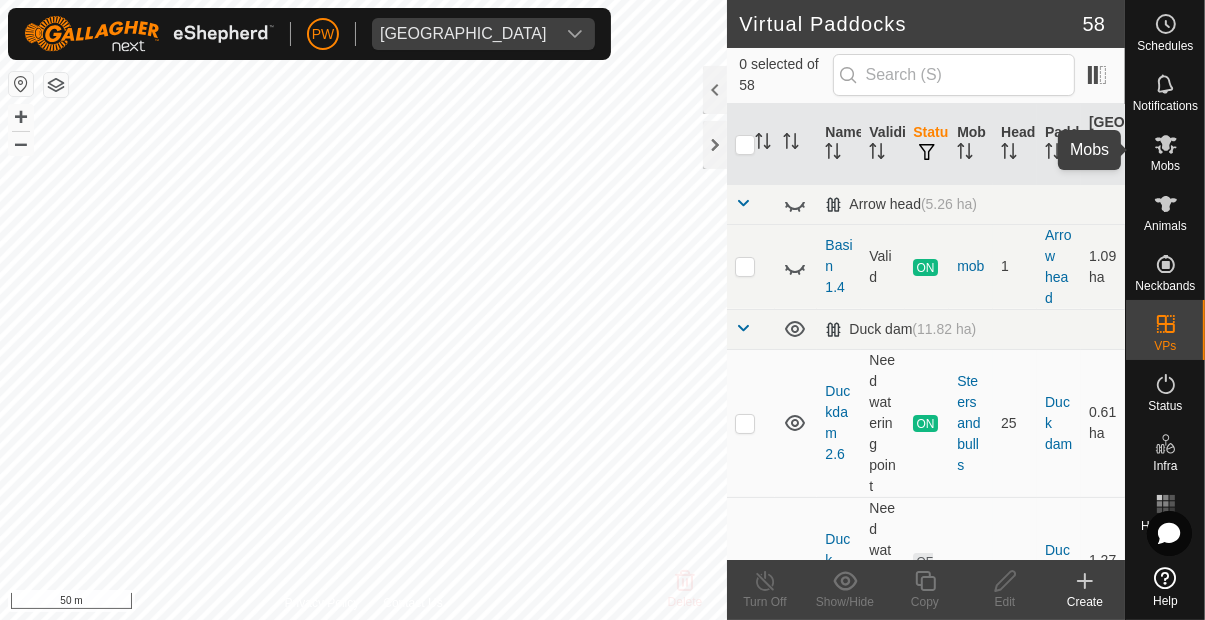 click at bounding box center [1166, 144] 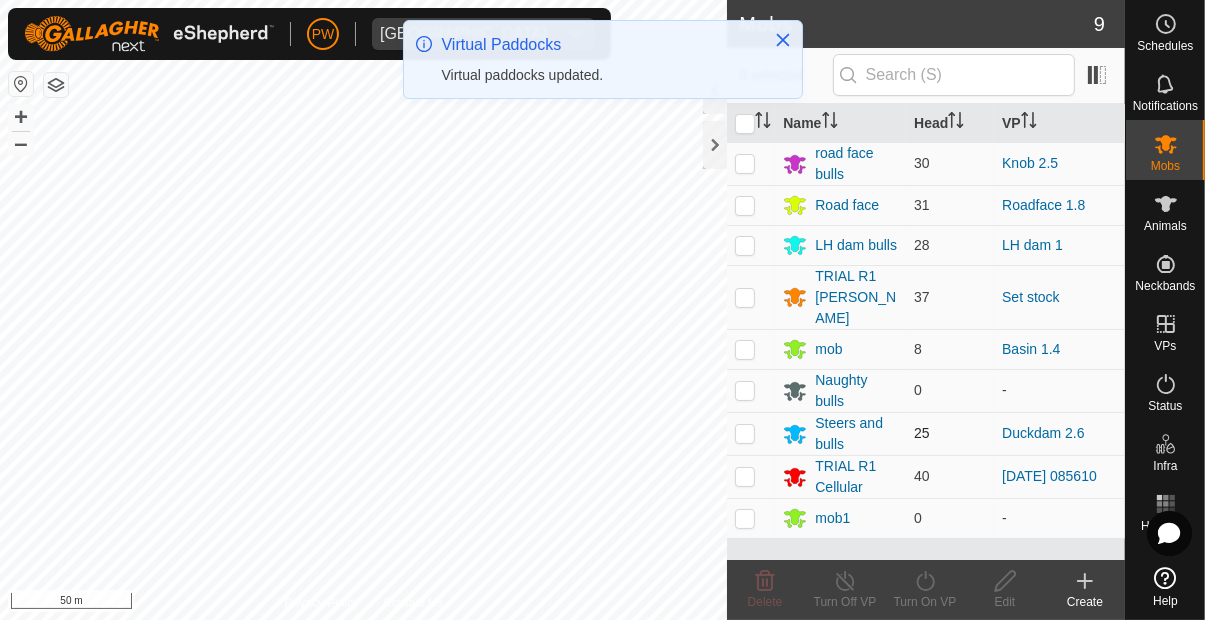 click at bounding box center [745, 433] 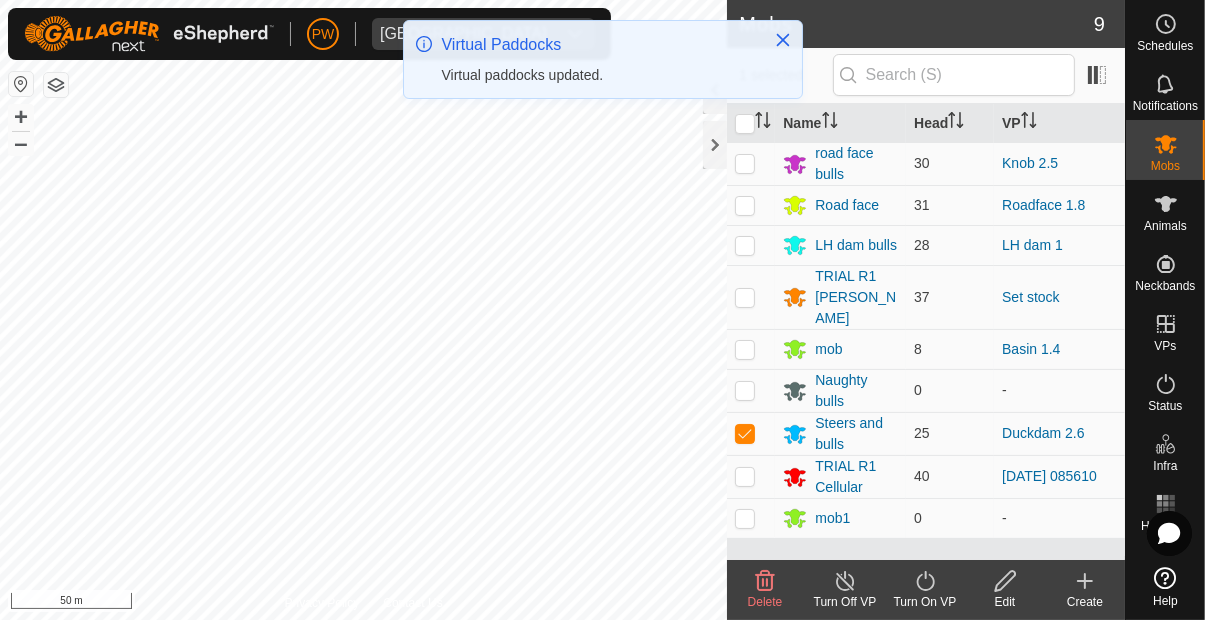 click on "Turn On VP" 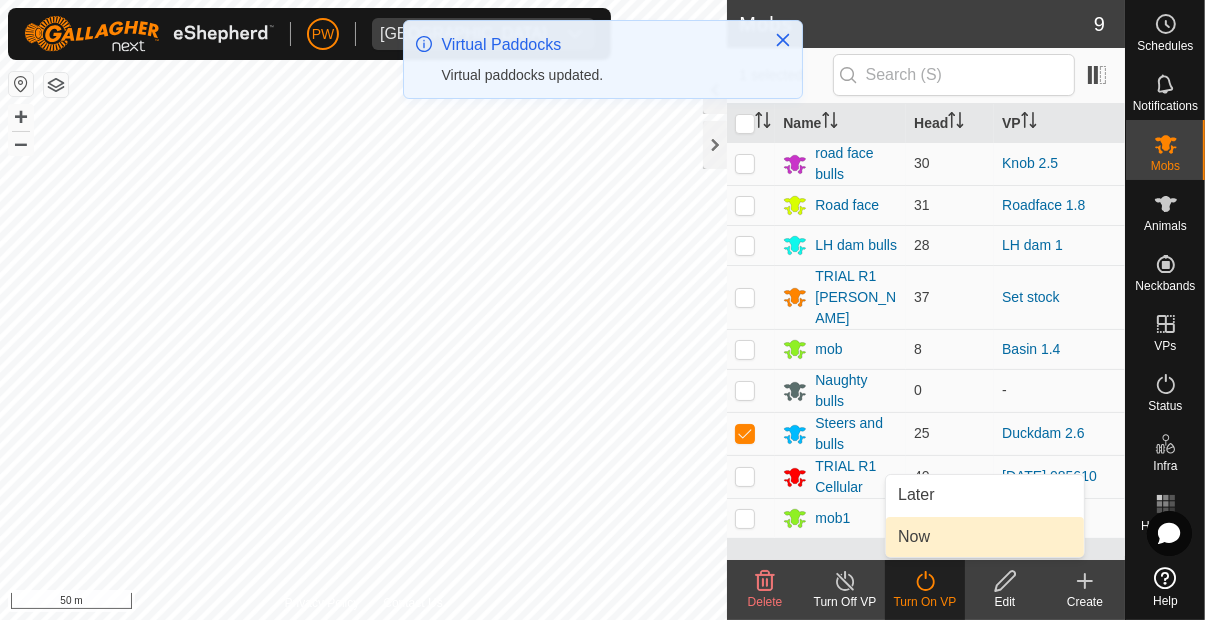 click on "Now" at bounding box center [985, 537] 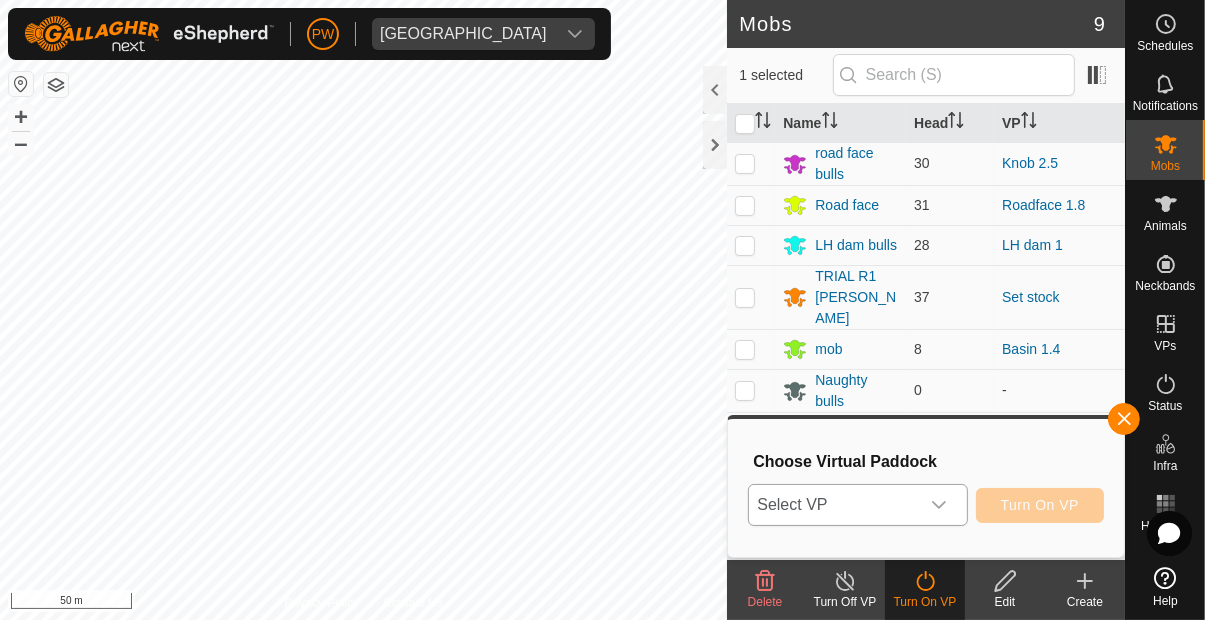 click 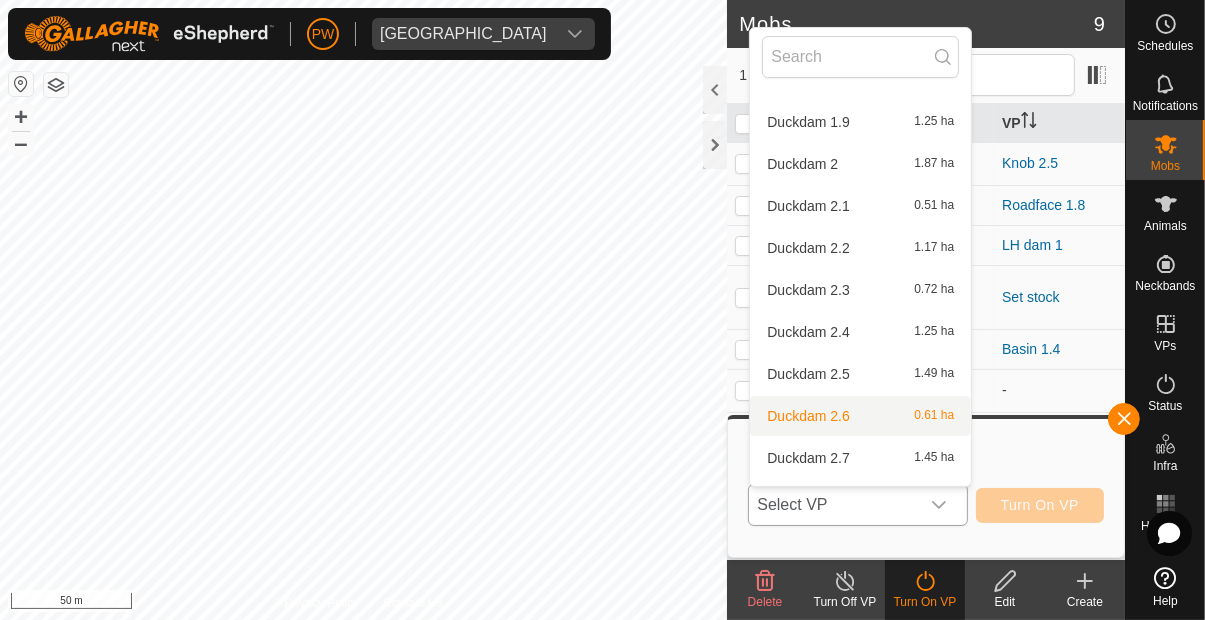 scroll, scrollTop: 500, scrollLeft: 0, axis: vertical 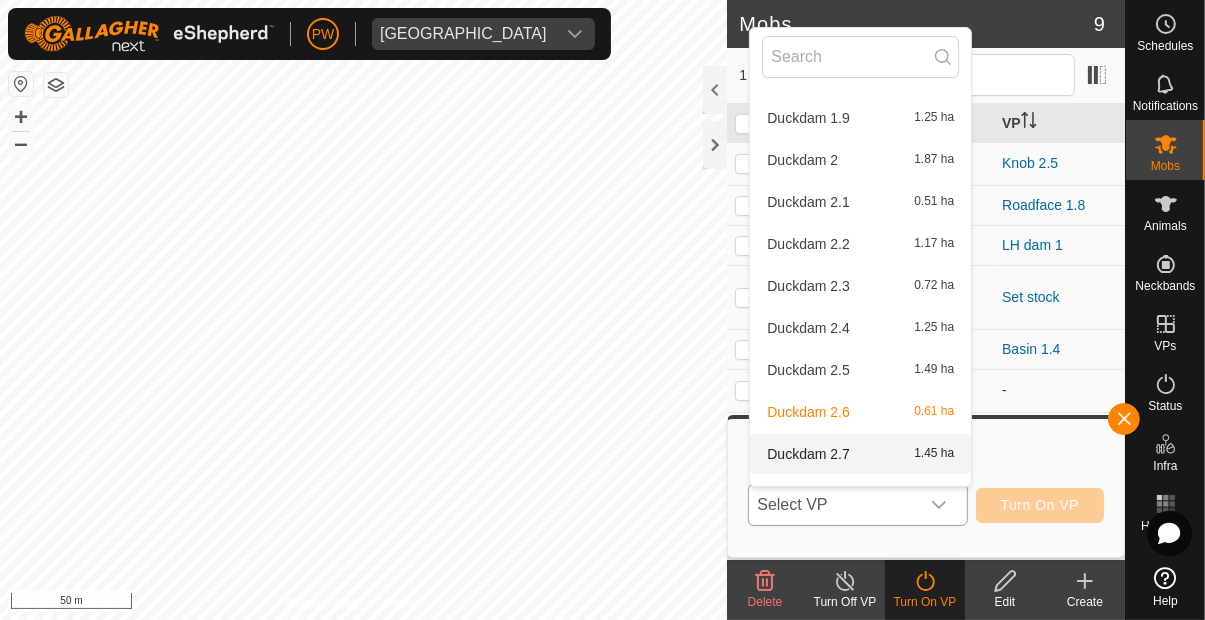 click on "Duckdam 2.7  1.45 ha" at bounding box center (860, 454) 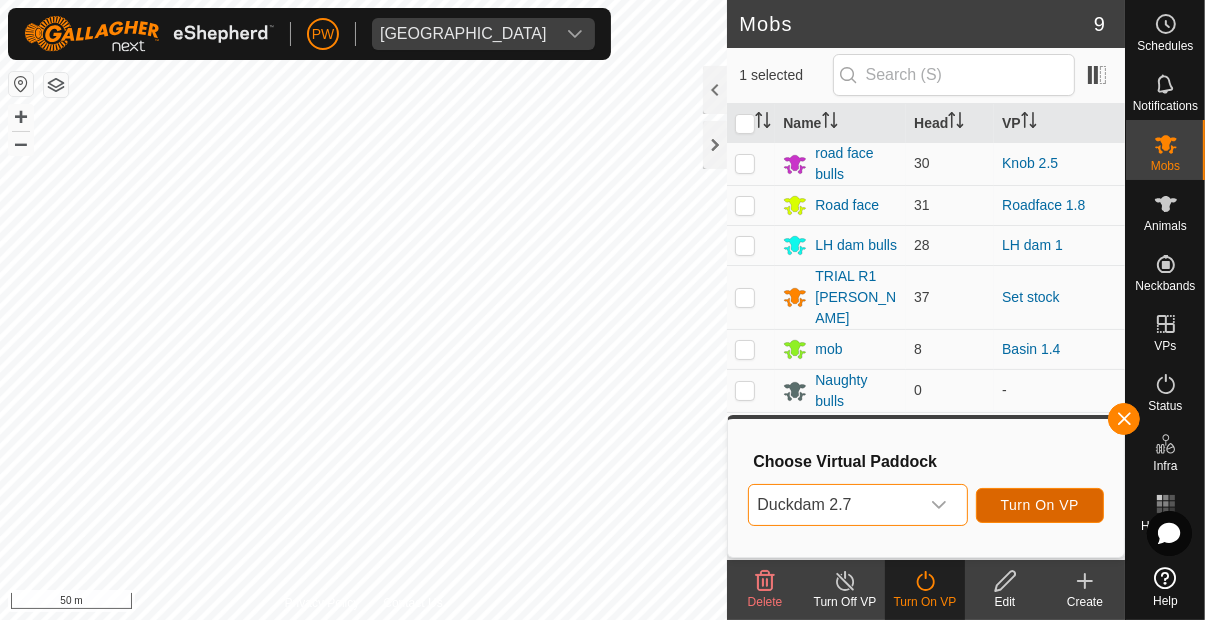 click on "Turn On VP" at bounding box center (1040, 505) 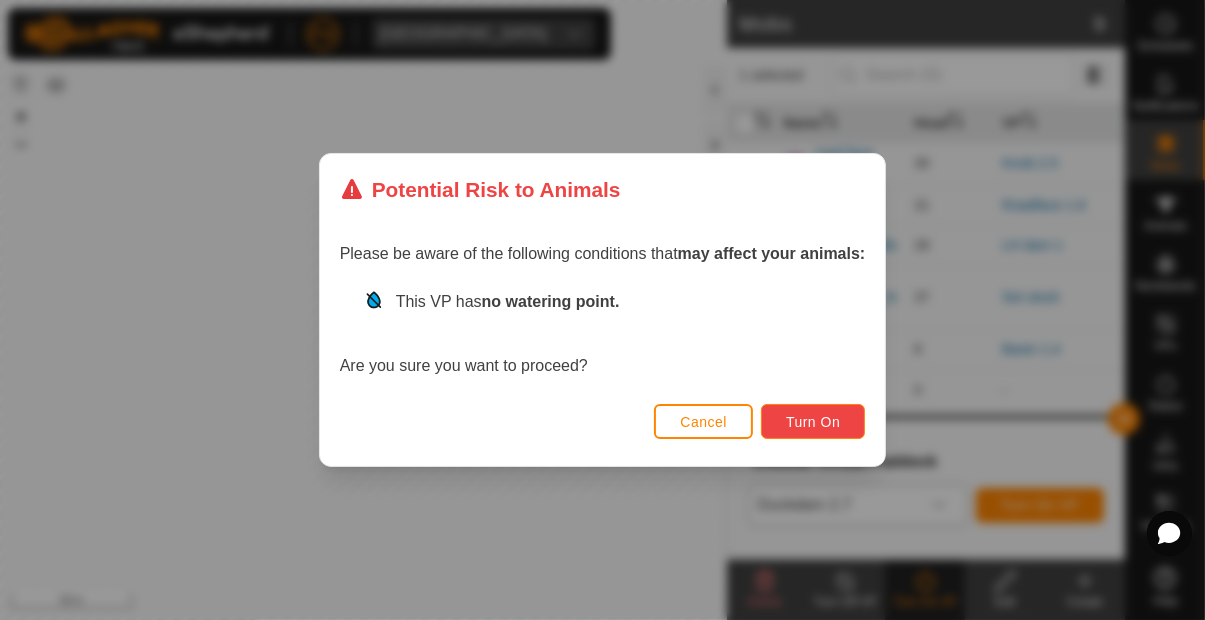 click on "Turn On" at bounding box center [813, 422] 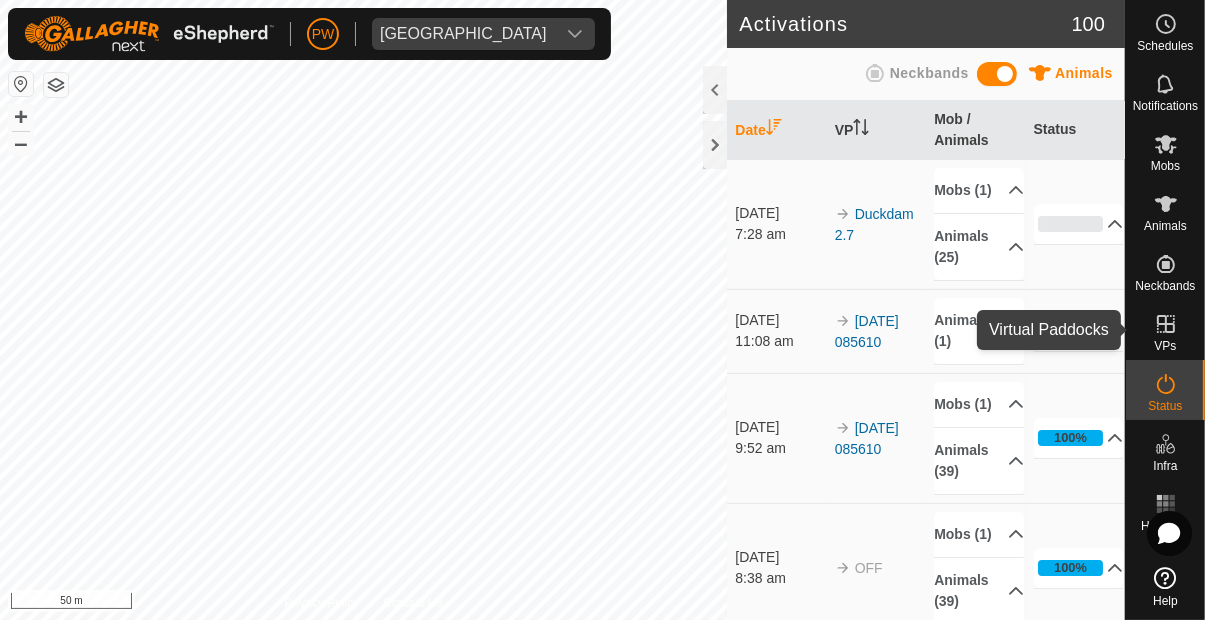 click 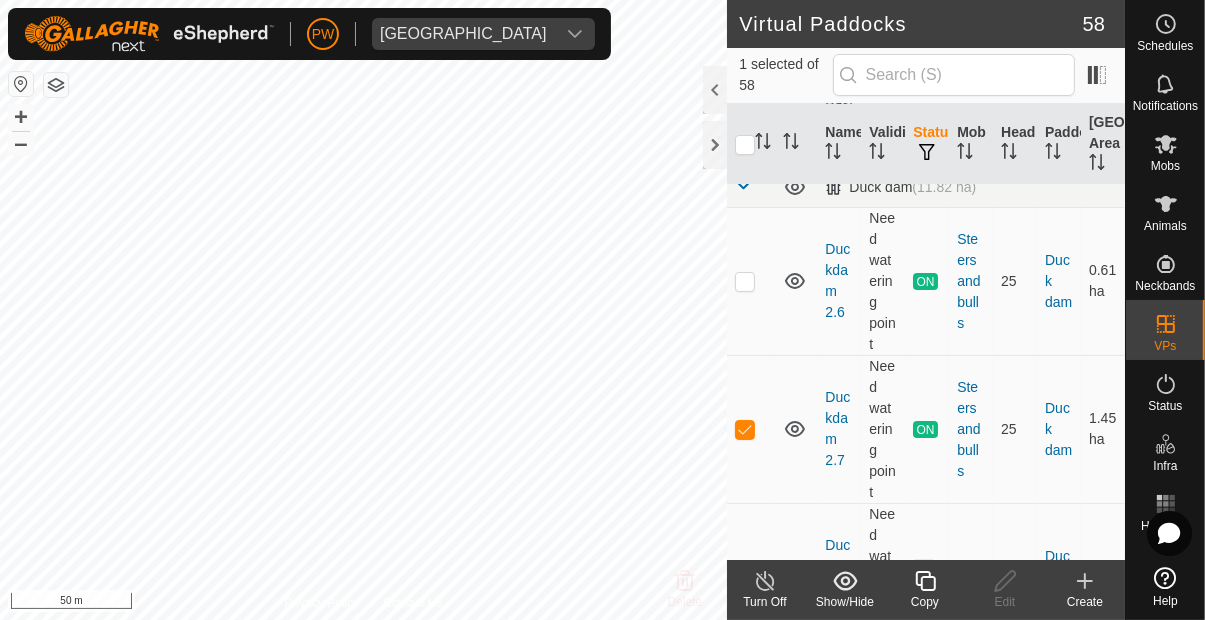 scroll, scrollTop: 141, scrollLeft: 0, axis: vertical 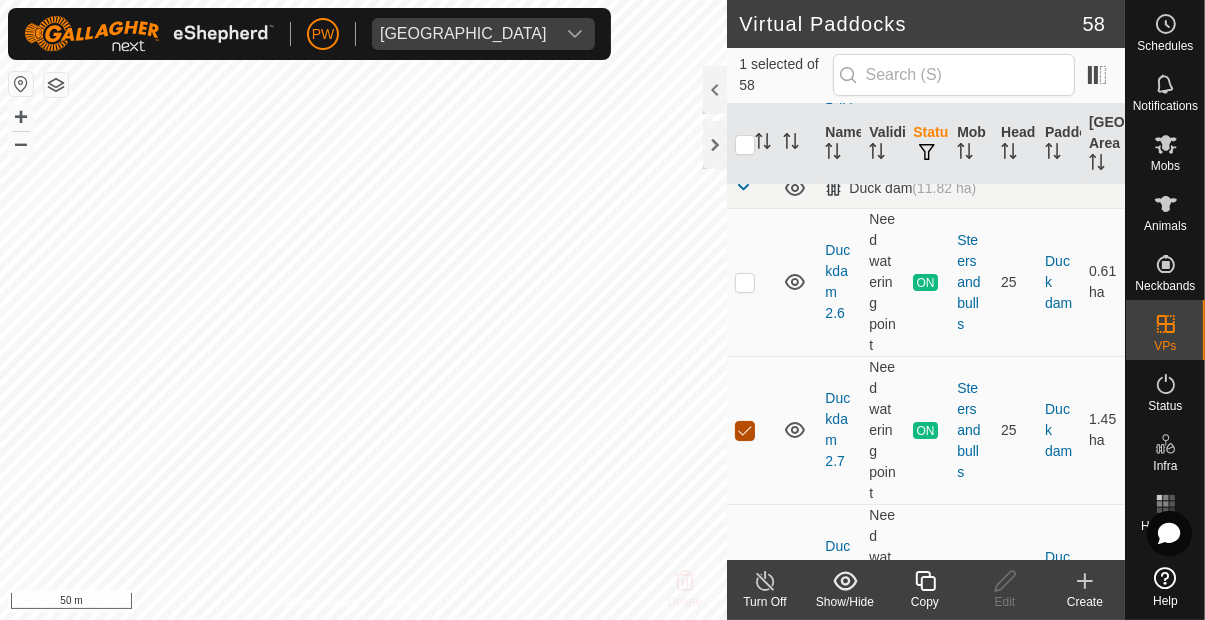click at bounding box center [745, 431] 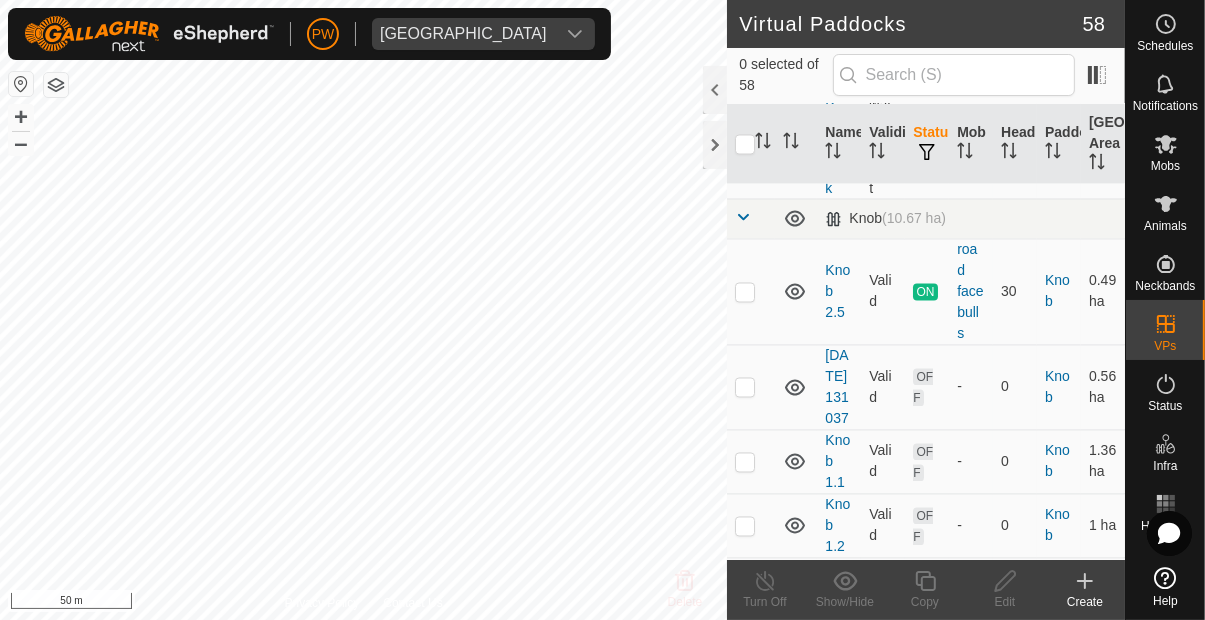 scroll, scrollTop: 3297, scrollLeft: 0, axis: vertical 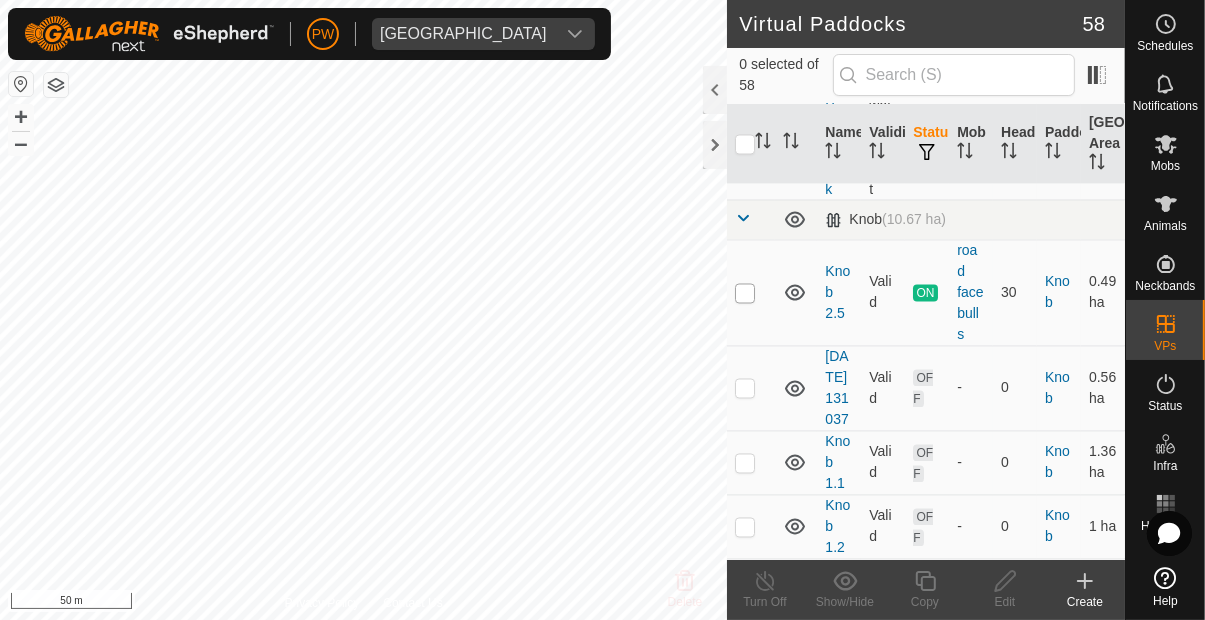 click at bounding box center [745, 294] 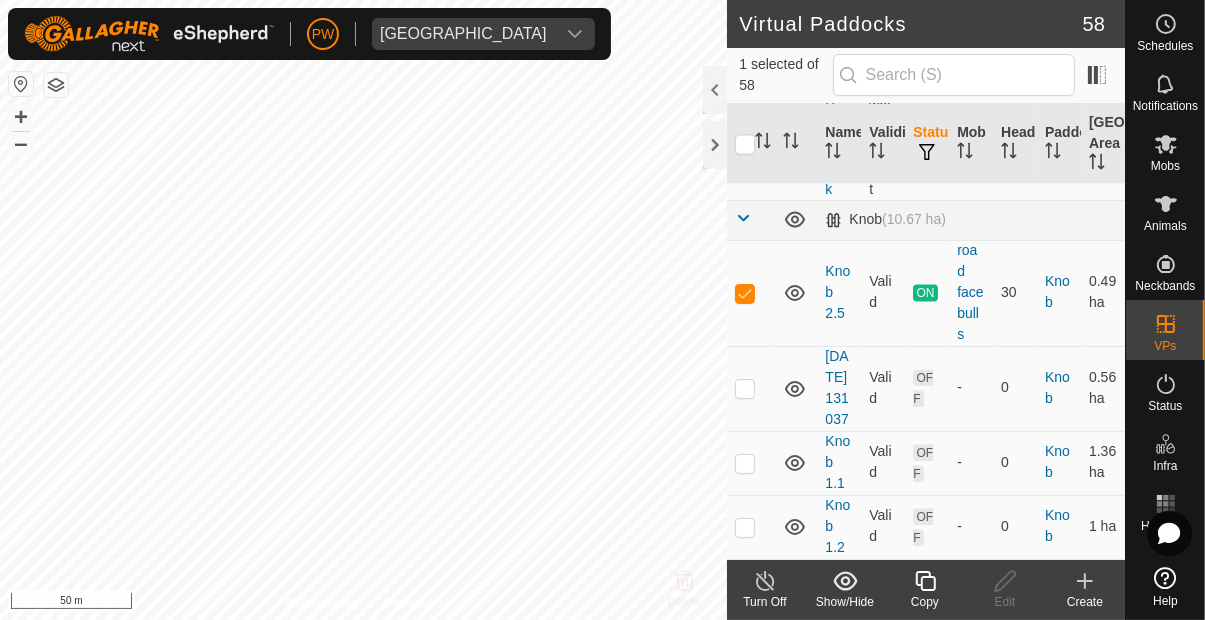 click 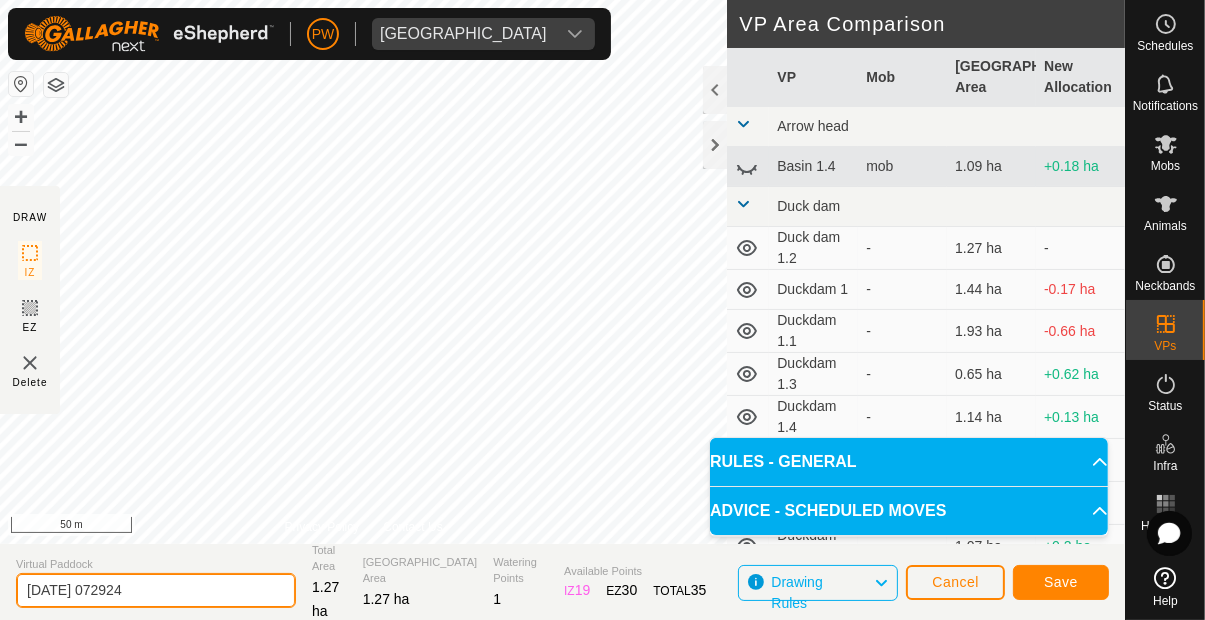 click on "[DATE] 072924" 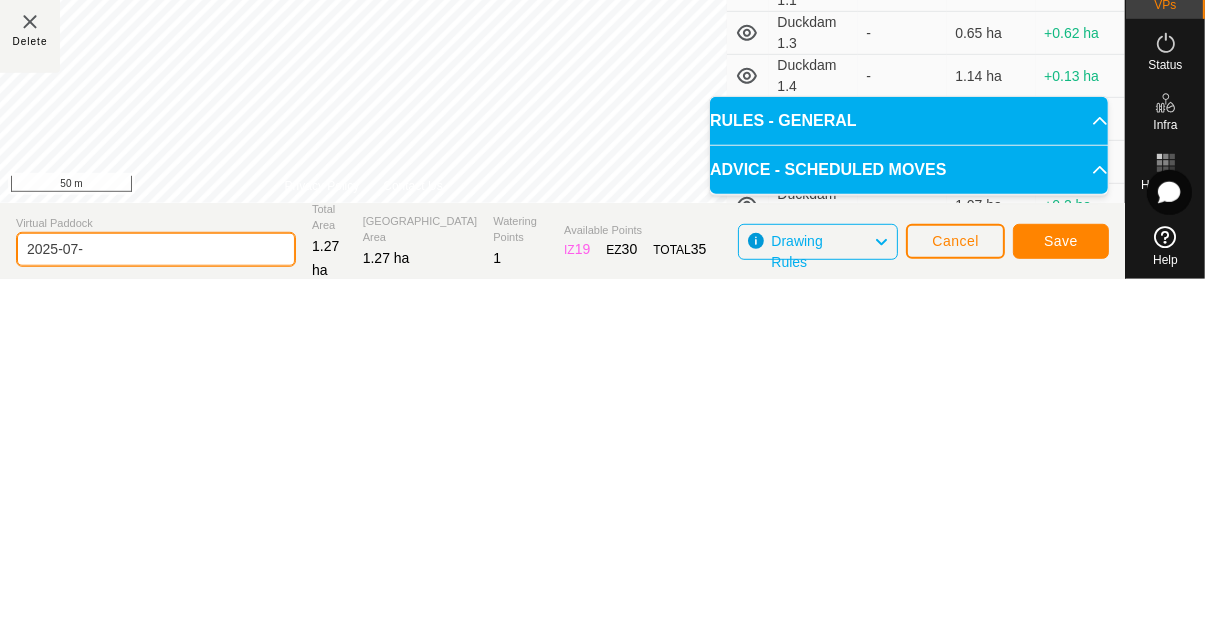 type on "2025-07" 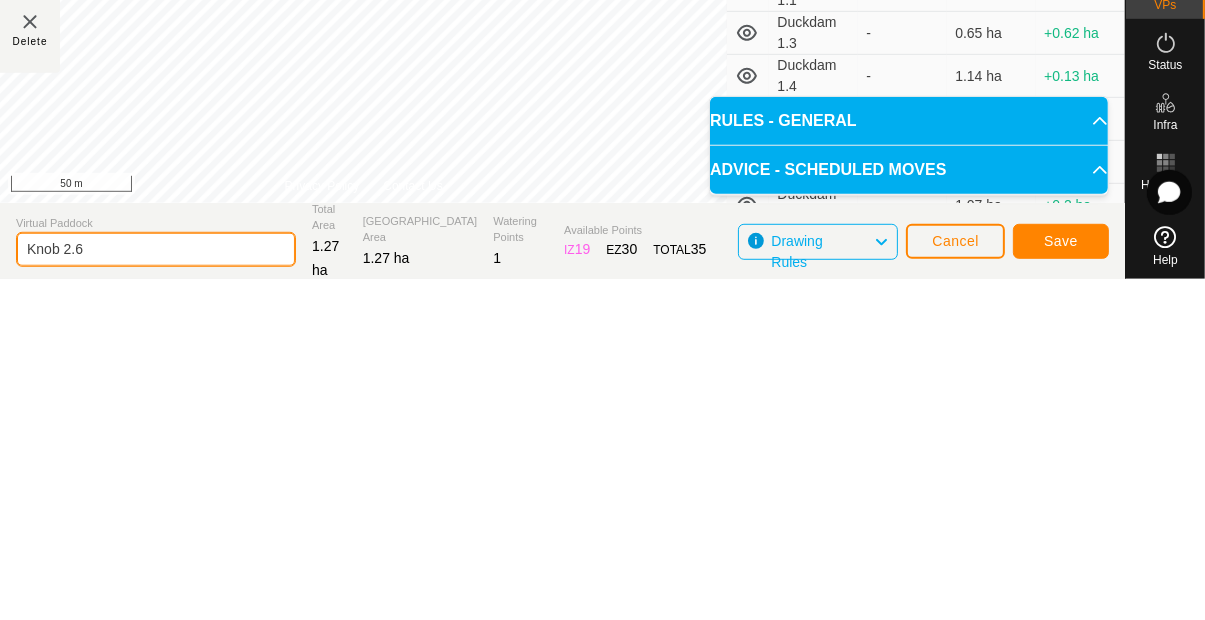 type on "Knob 2.6" 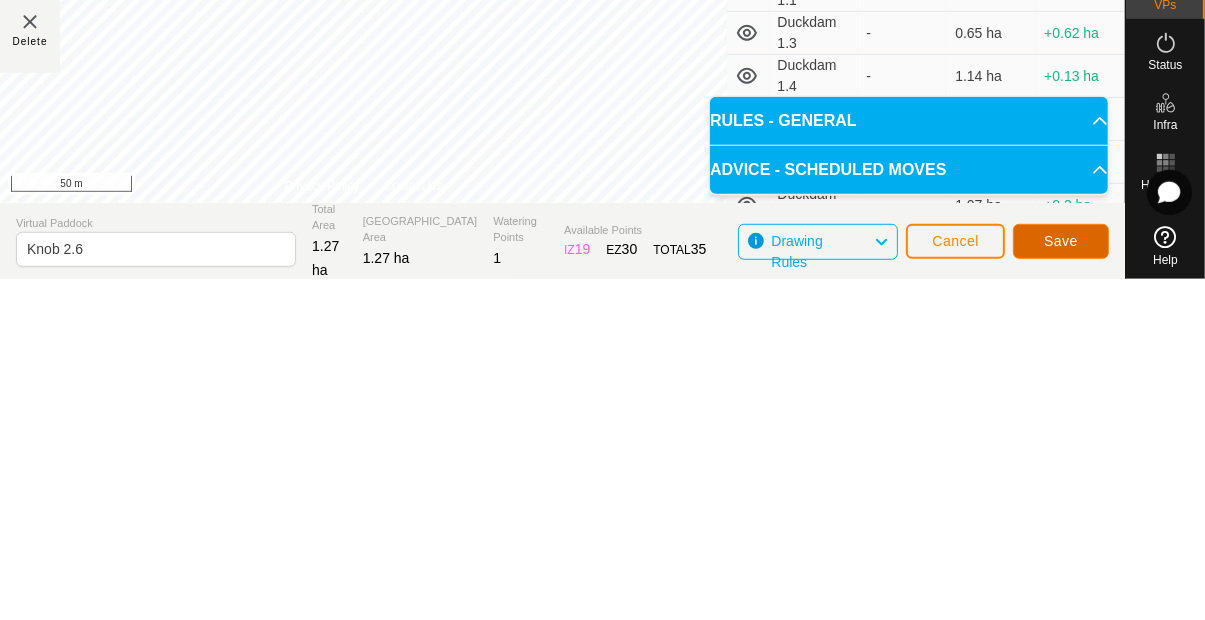 click on "Save" 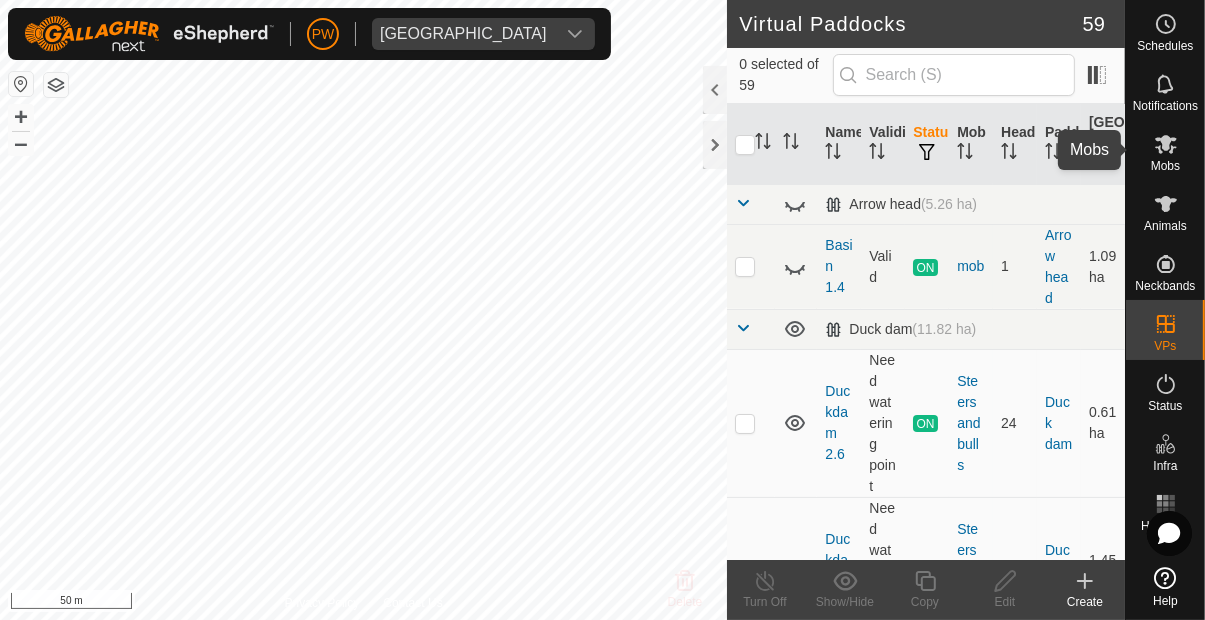 click 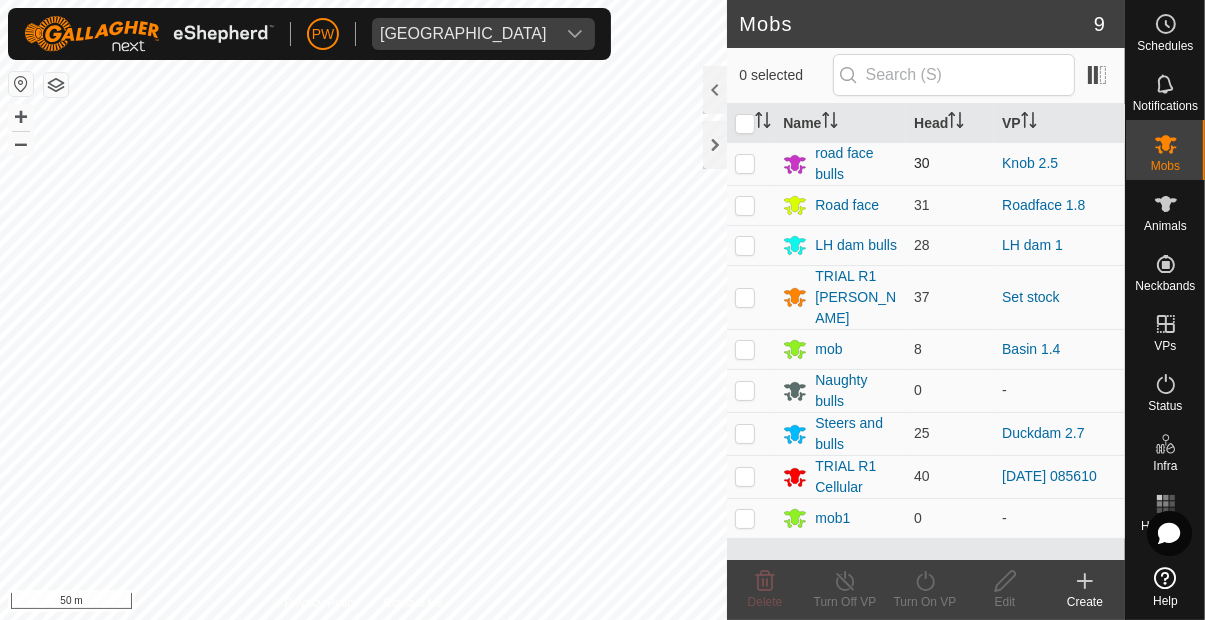 click at bounding box center (745, 163) 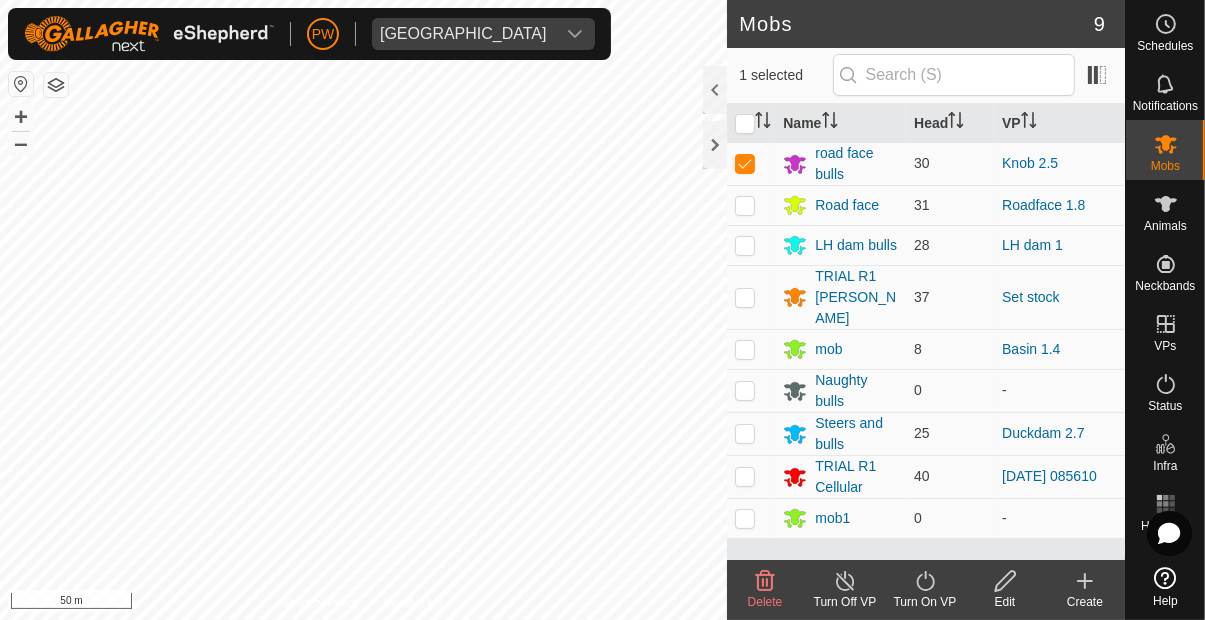 click on "Turn On VP" 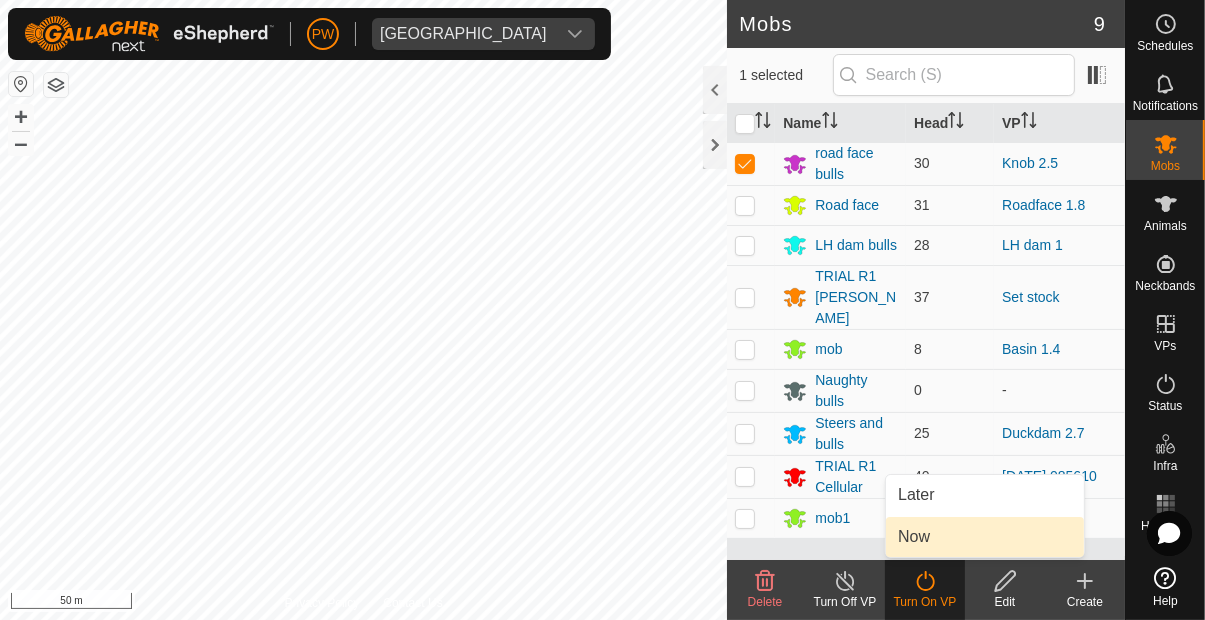 click on "Now" at bounding box center [985, 537] 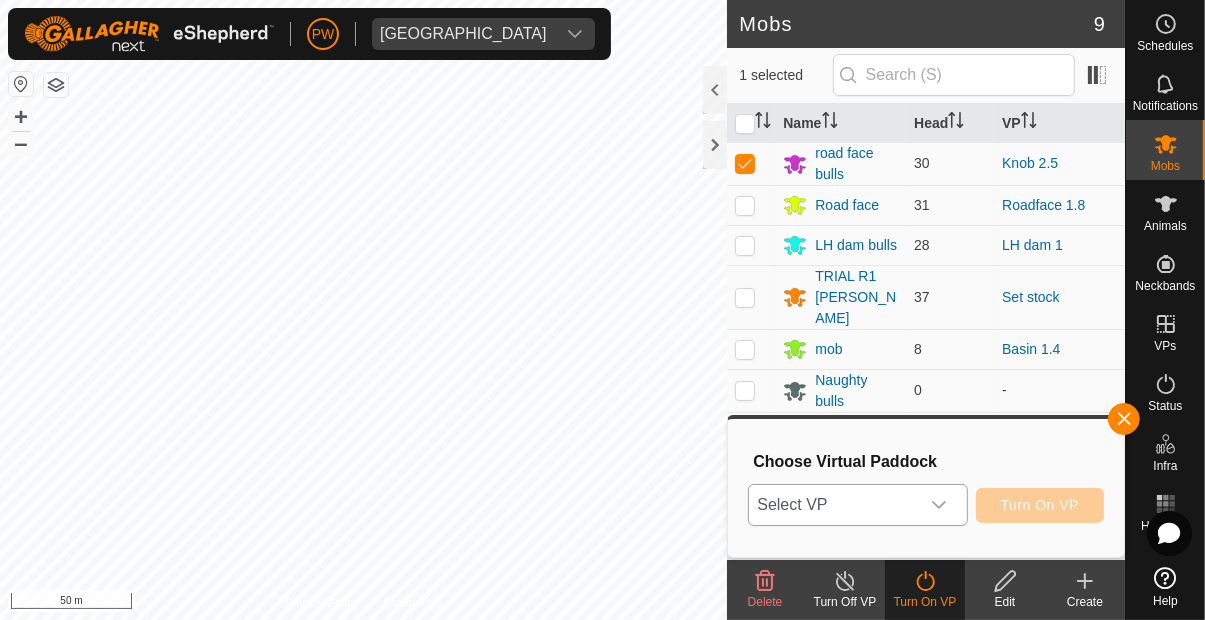 click 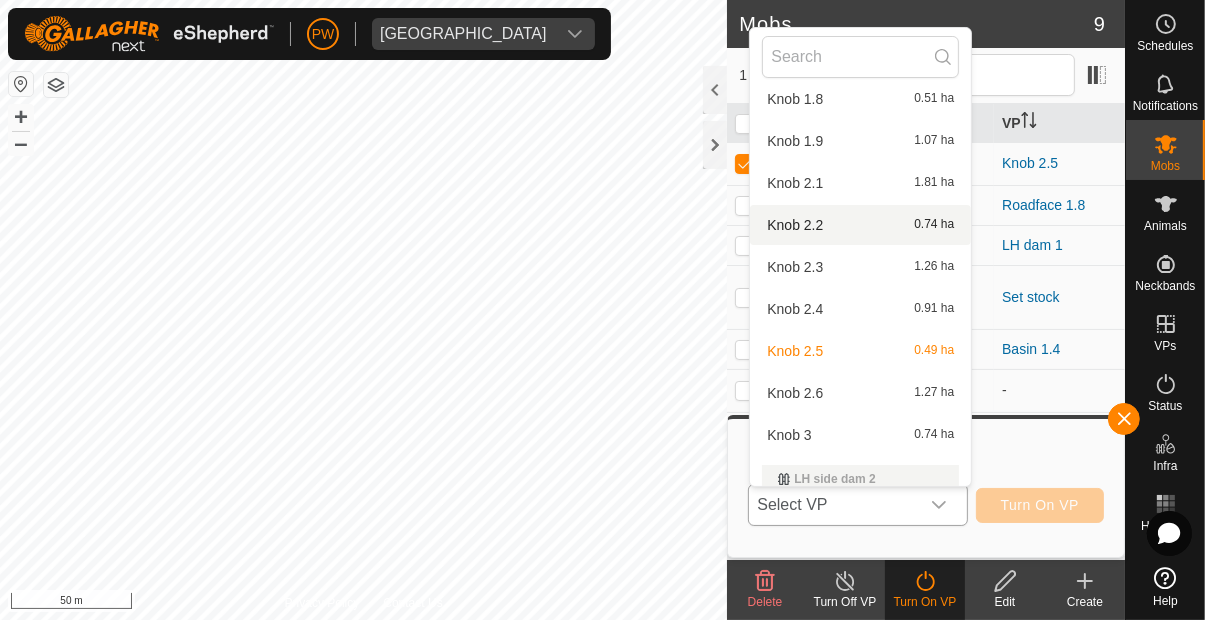 scroll, scrollTop: 1455, scrollLeft: 0, axis: vertical 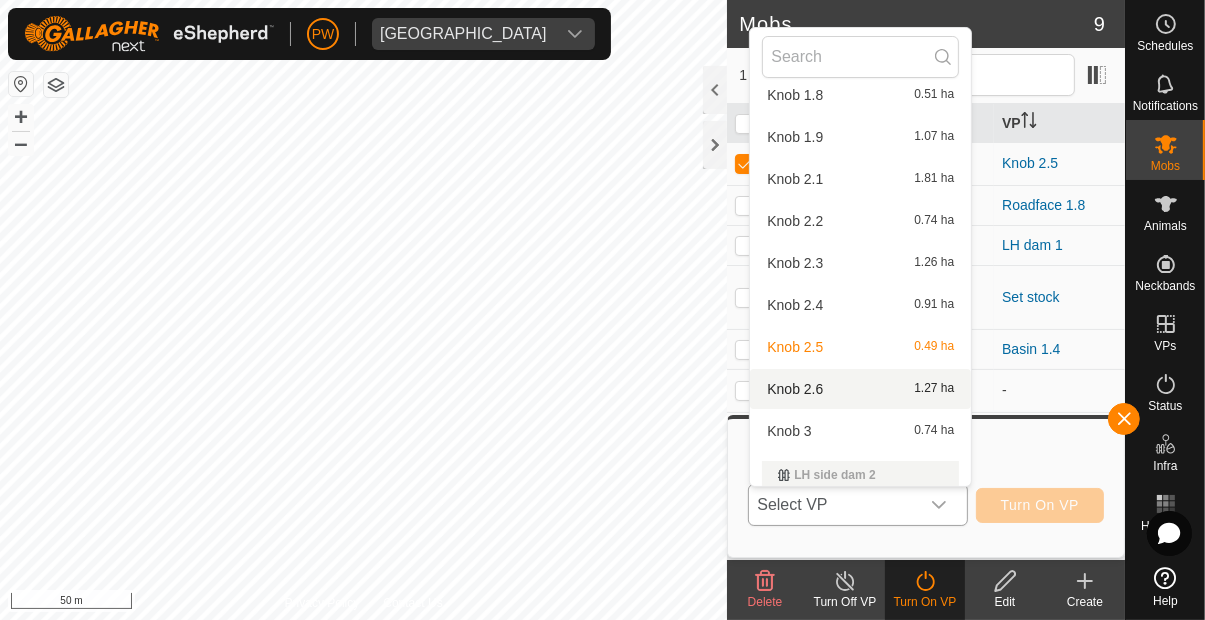 click on "Knob 2.6  1.27 ha" at bounding box center [860, 389] 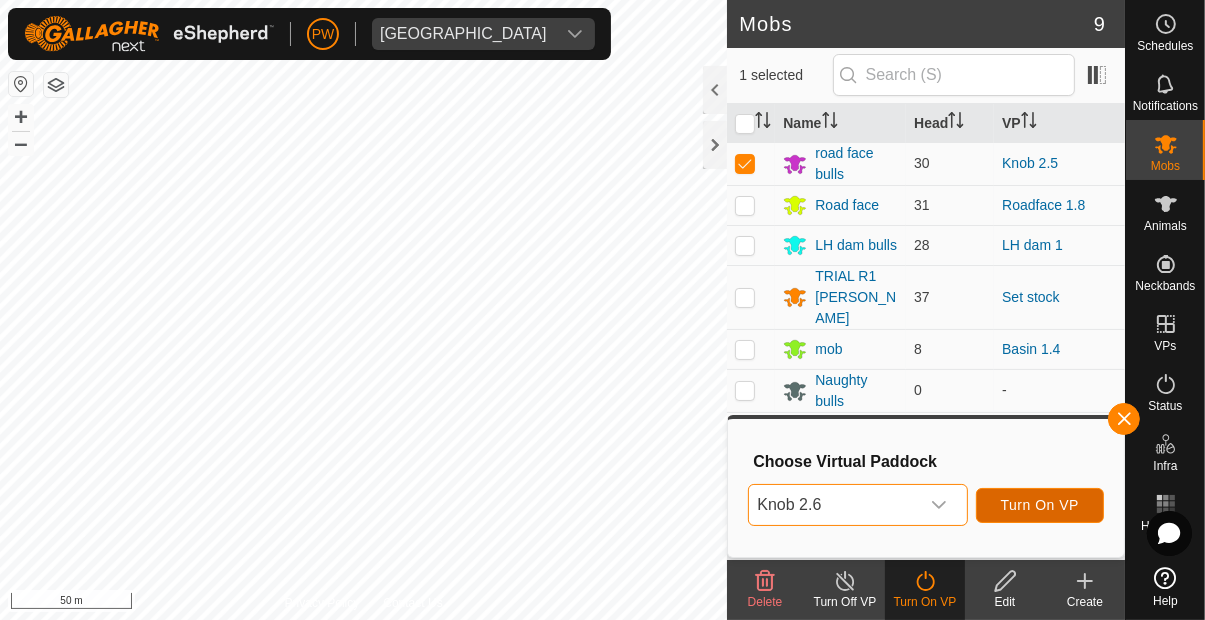 click on "Turn On VP" at bounding box center [1040, 505] 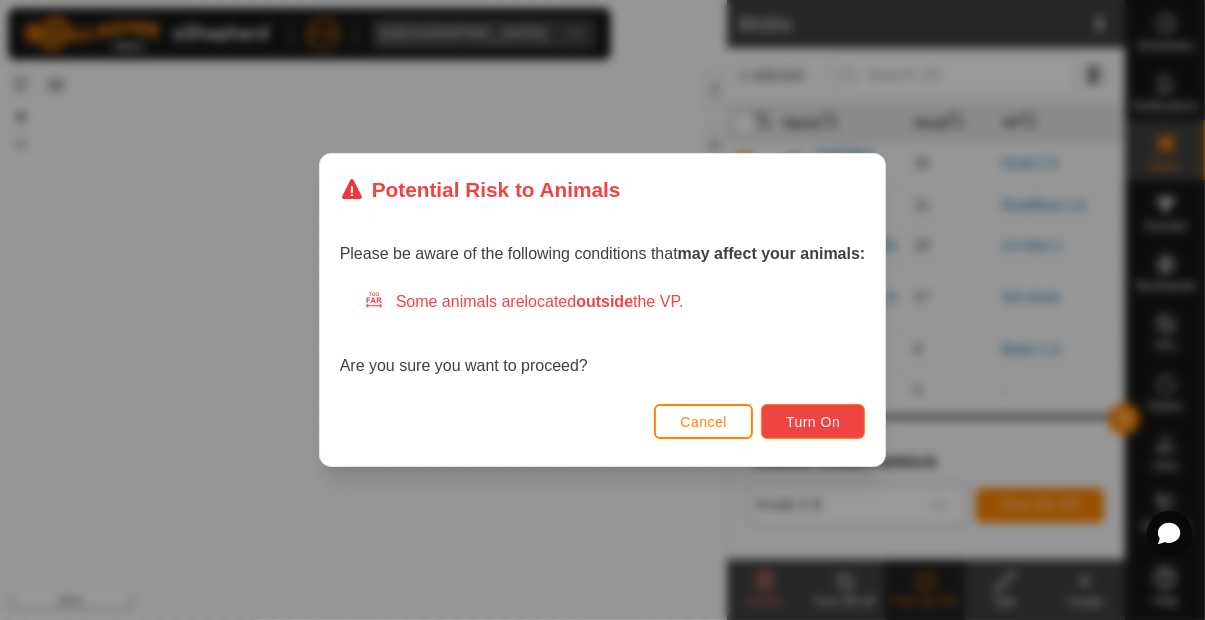 click on "Turn On" at bounding box center (813, 422) 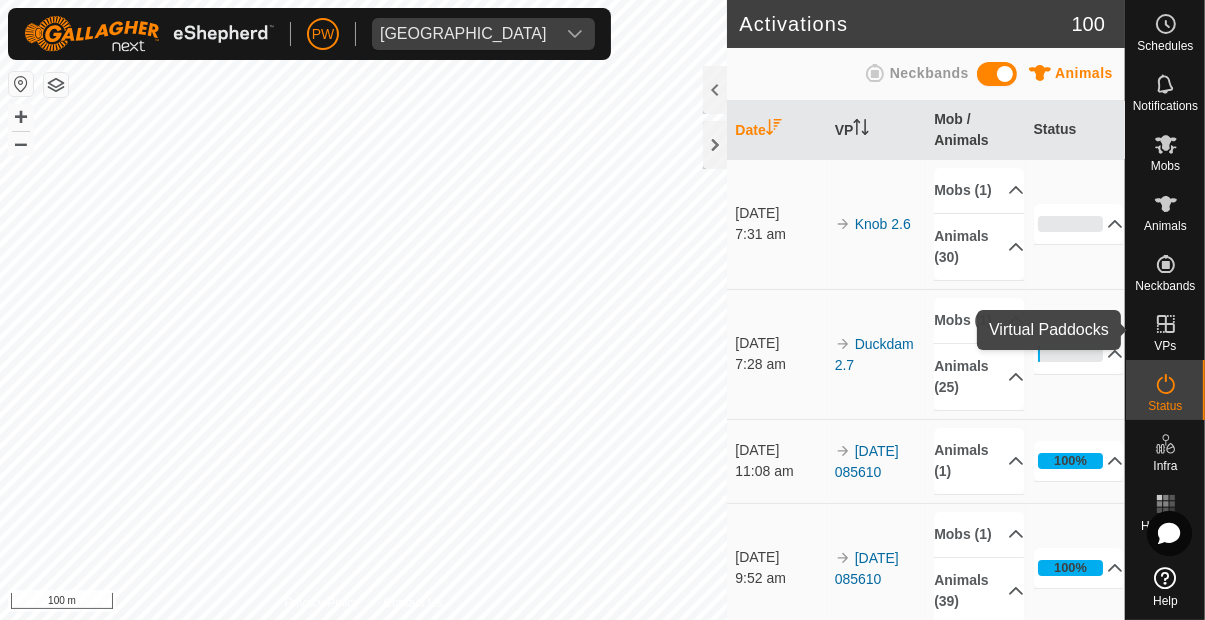 click 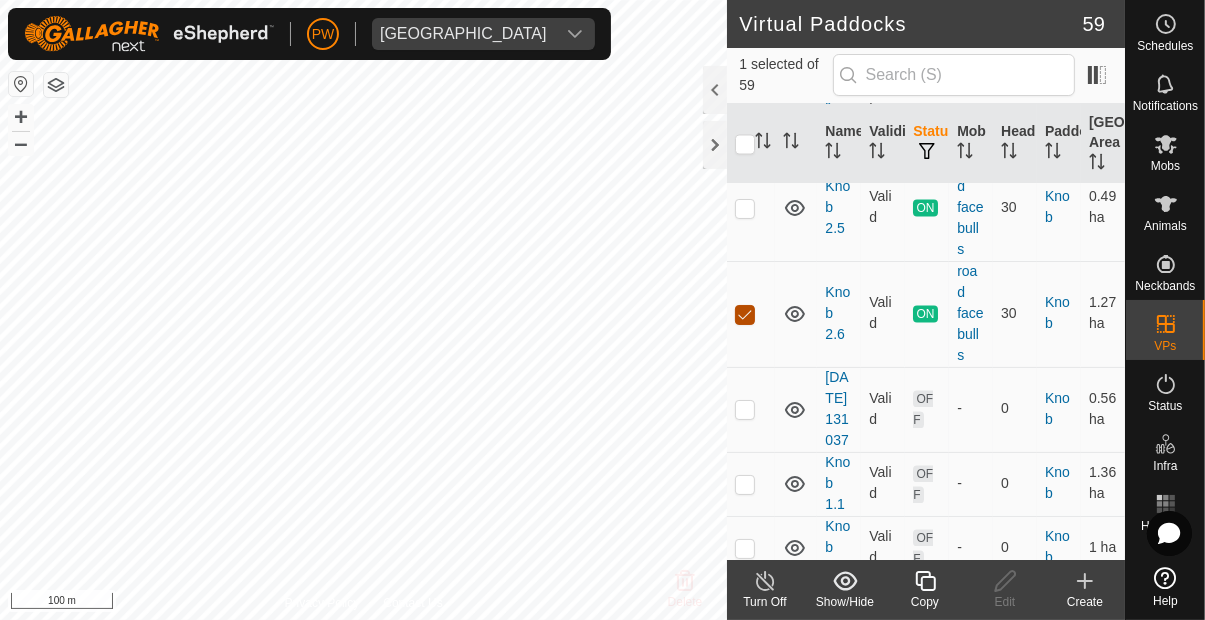 scroll, scrollTop: 3382, scrollLeft: 0, axis: vertical 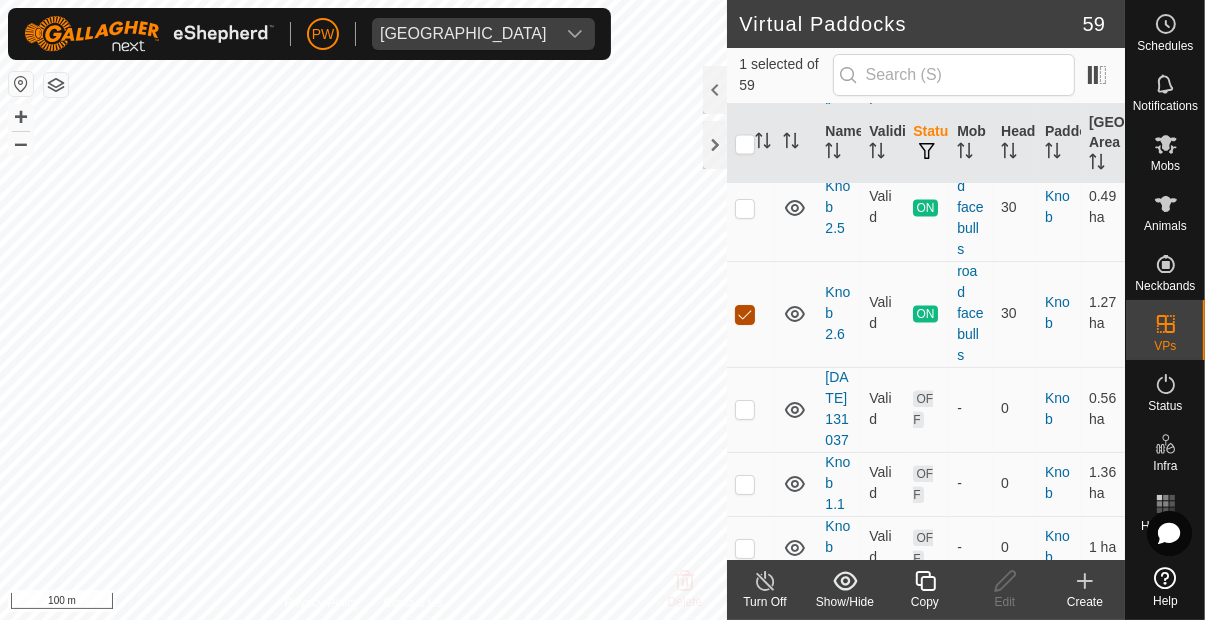 click at bounding box center (745, 315) 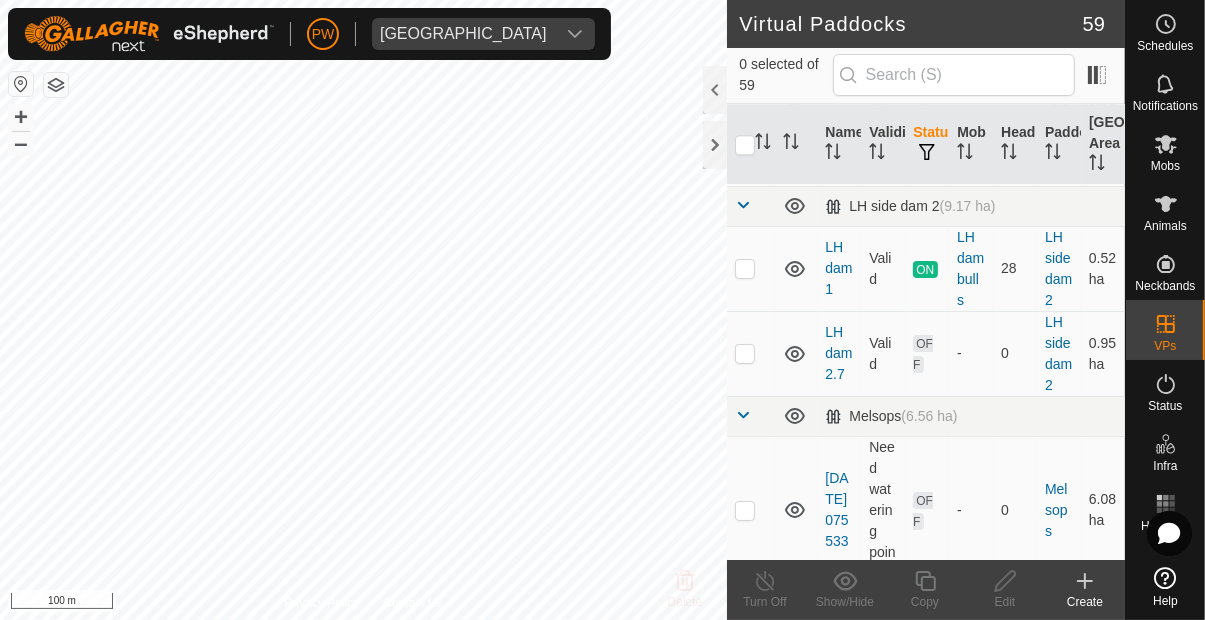 scroll, scrollTop: 4692, scrollLeft: 0, axis: vertical 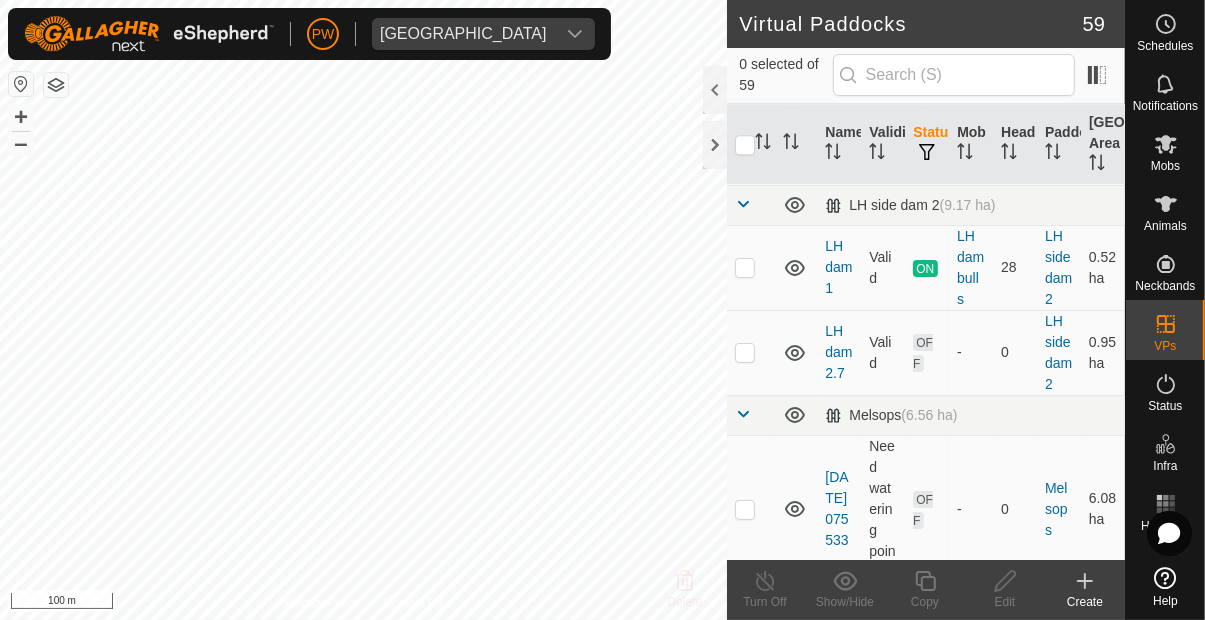click at bounding box center (745, 268) 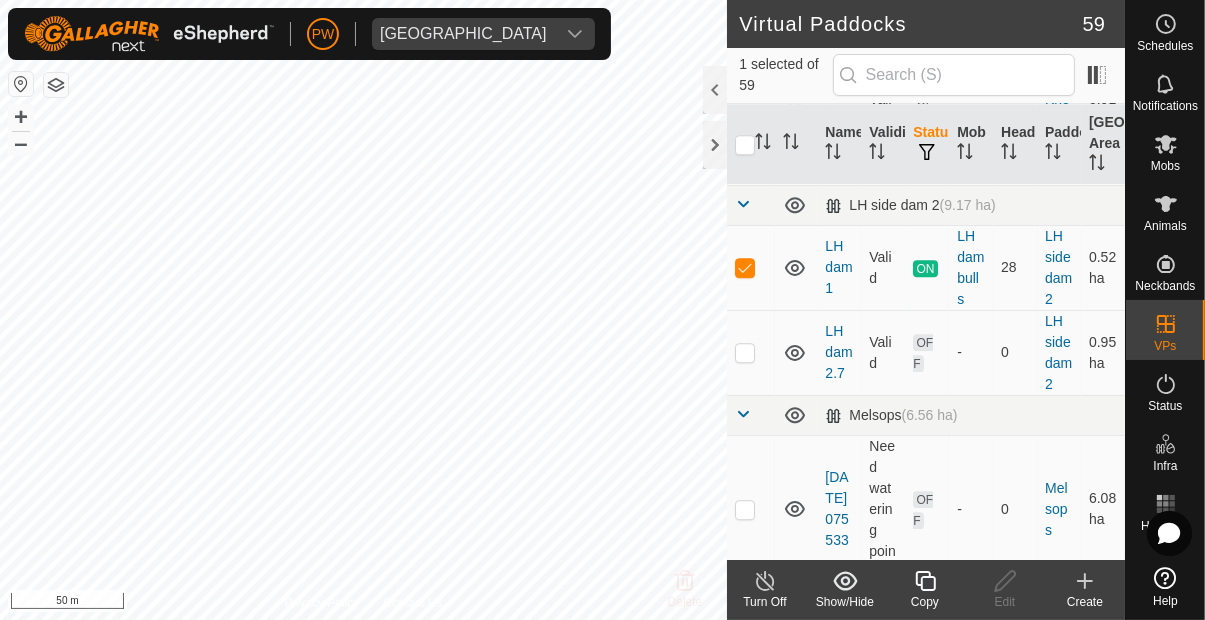 click 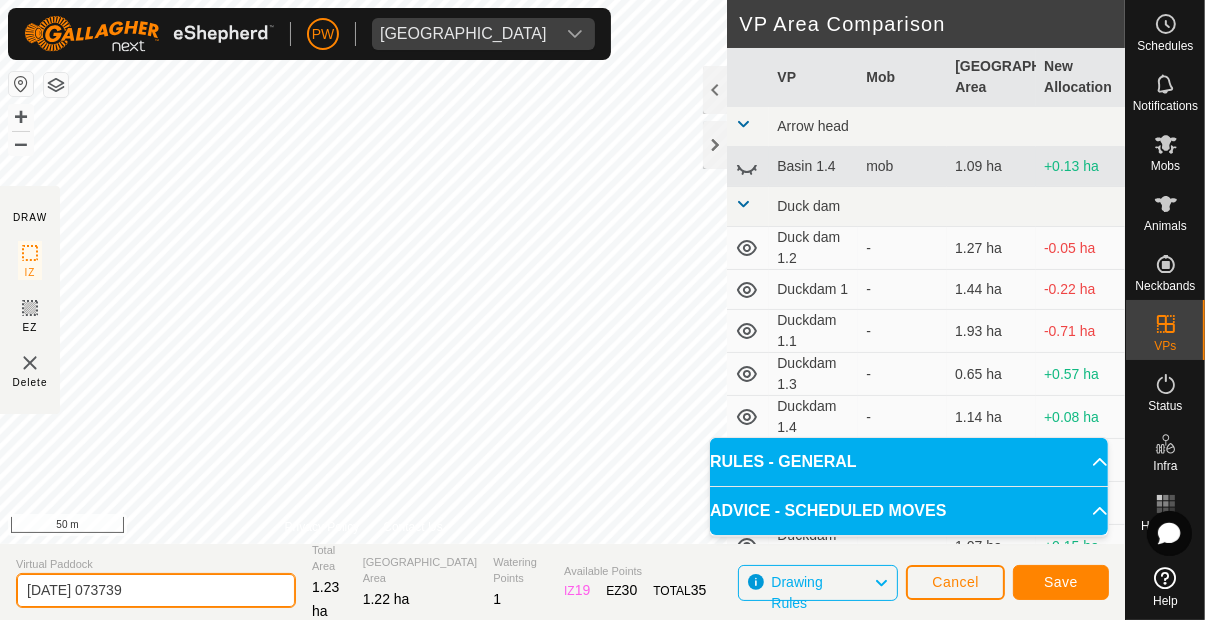 click on "[DATE] 073739" 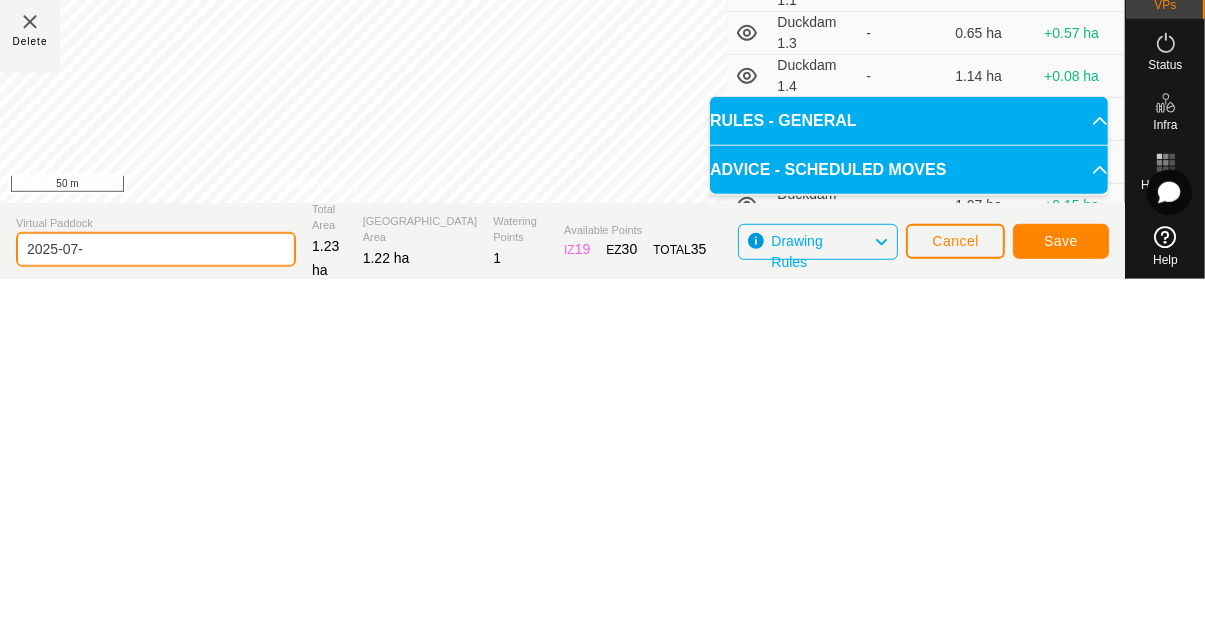 type on "2025-07" 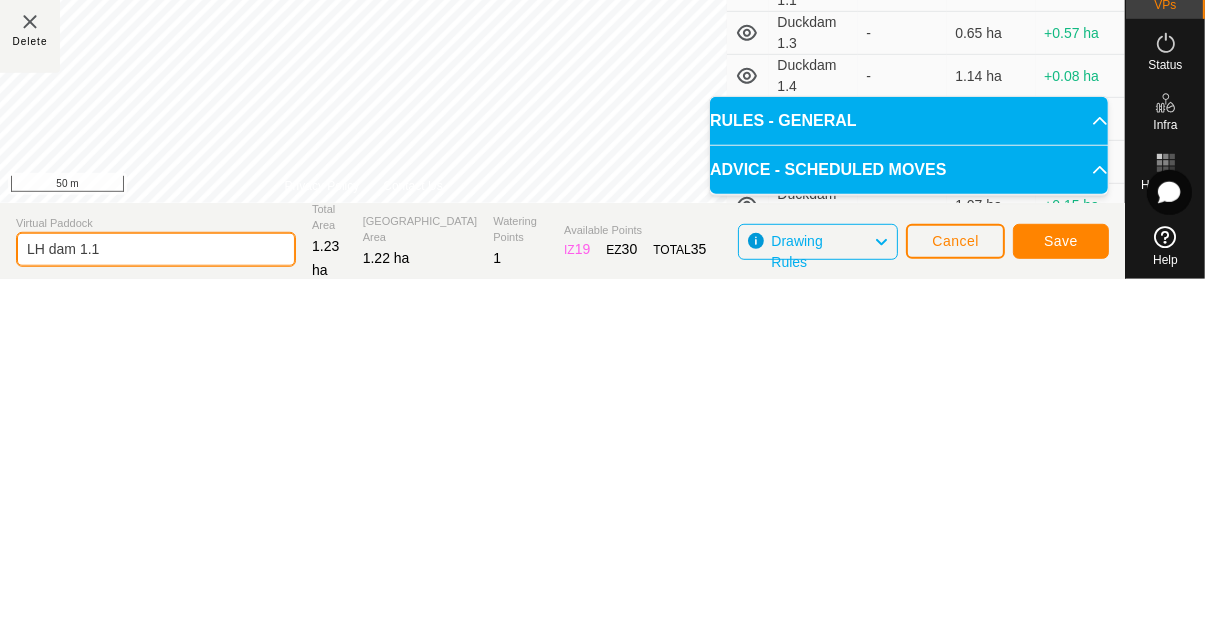 type on "LH dam 1.1" 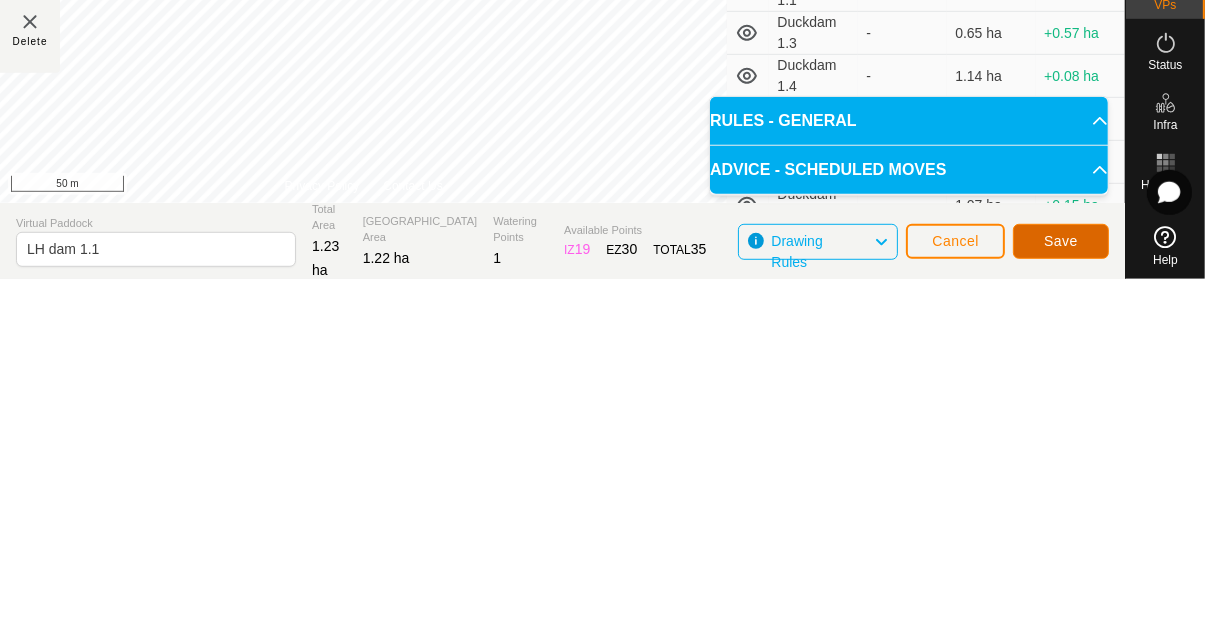 click on "Save" 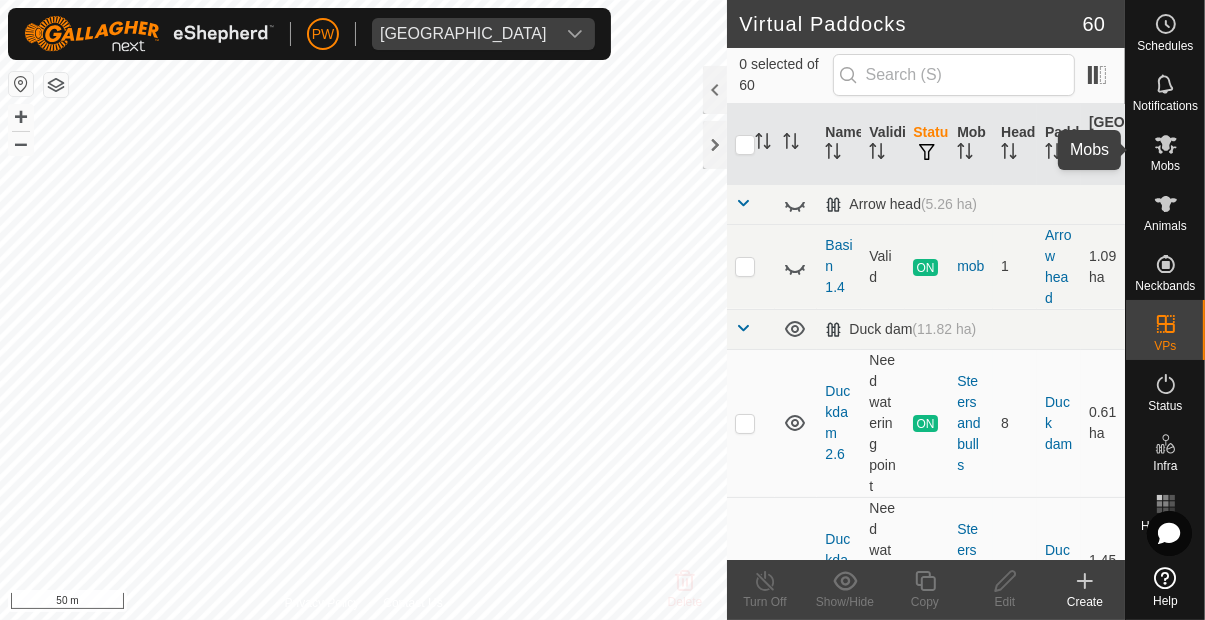 click on "Mobs" at bounding box center [1165, 166] 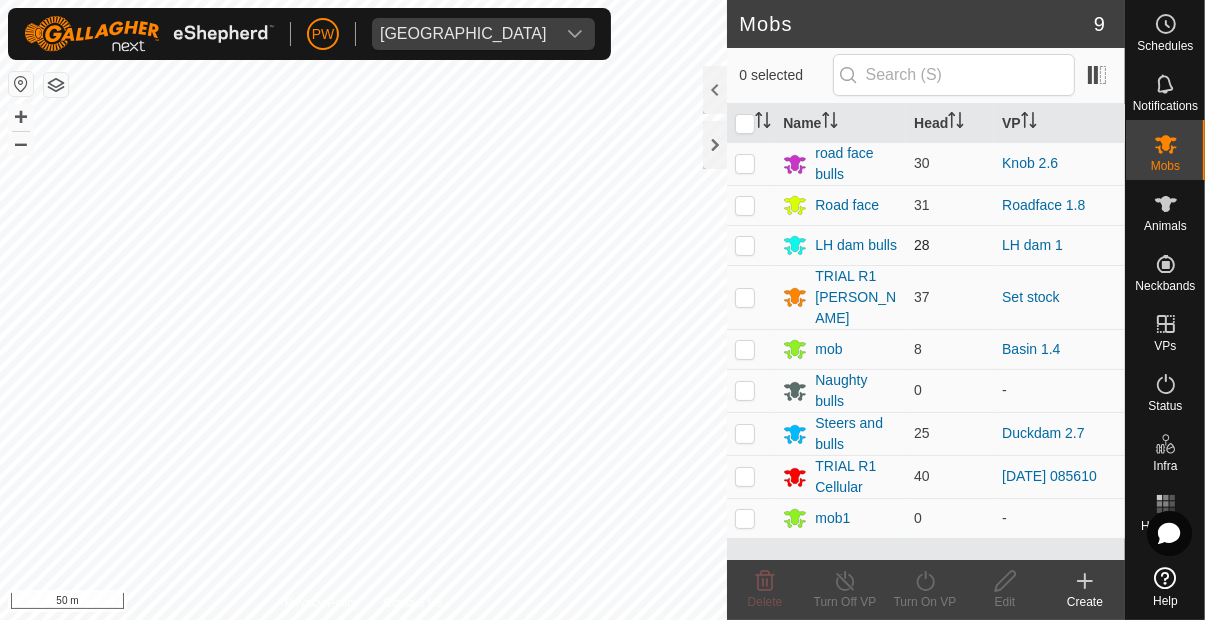 click at bounding box center [745, 245] 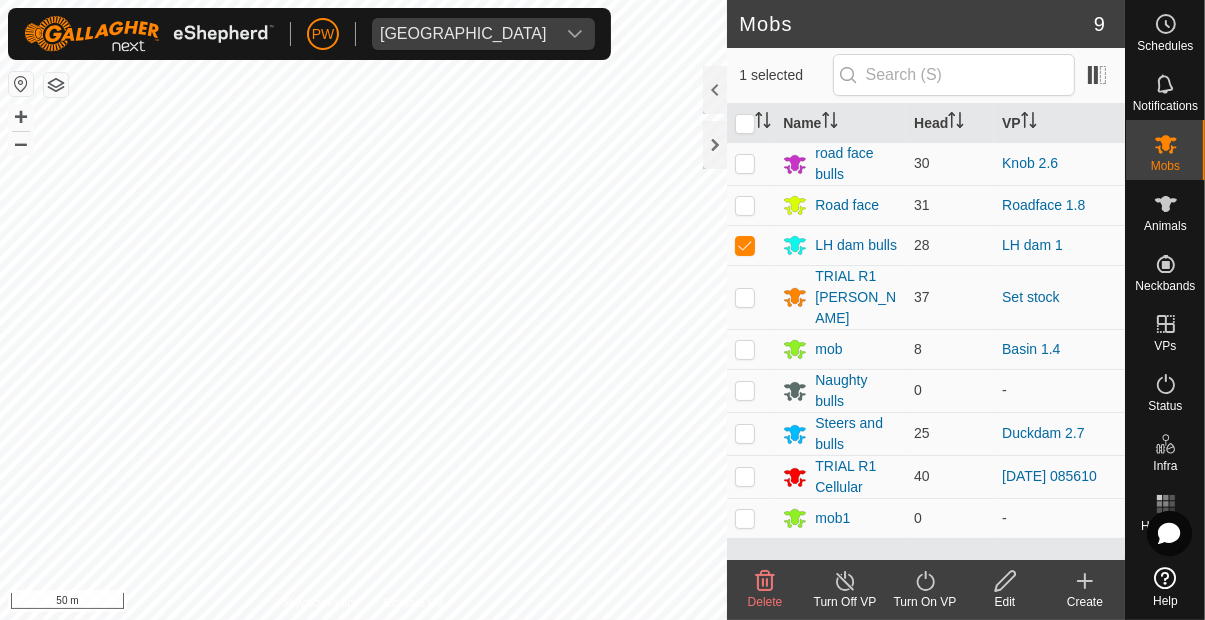 click on "Turn On VP" 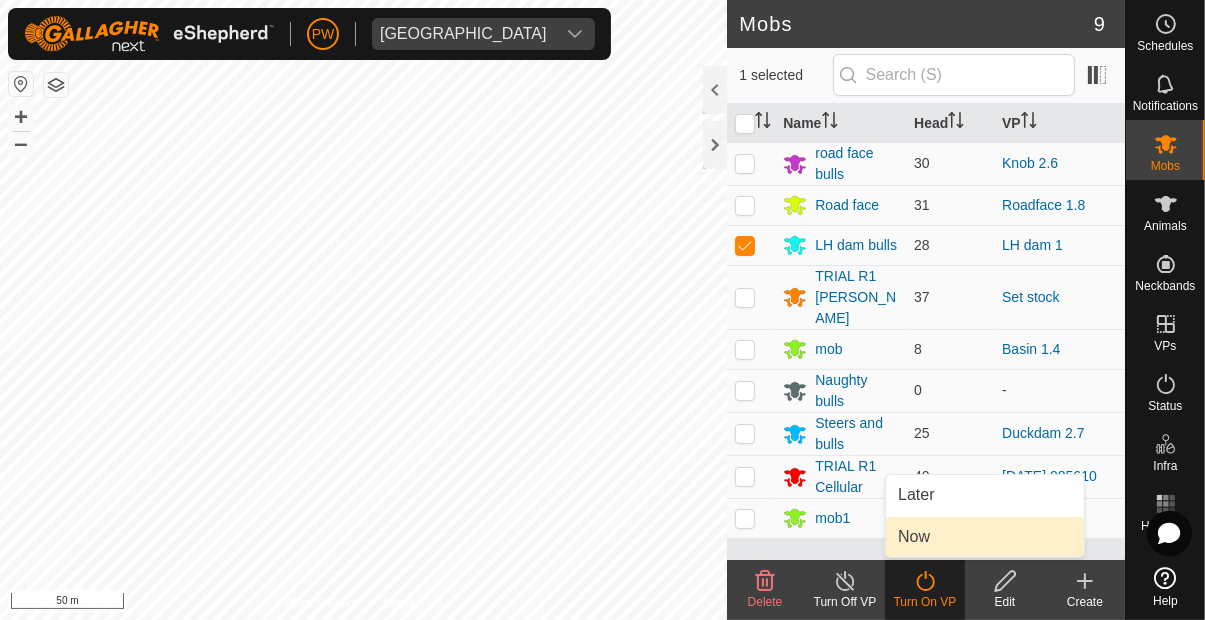 click on "Now" at bounding box center [985, 537] 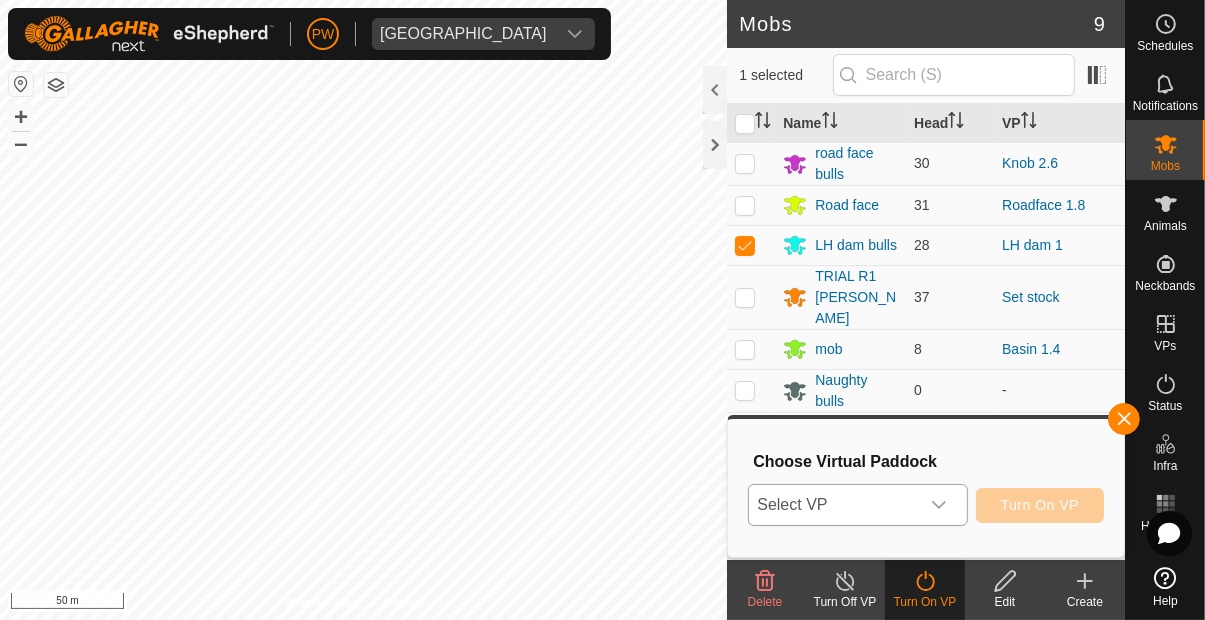 click 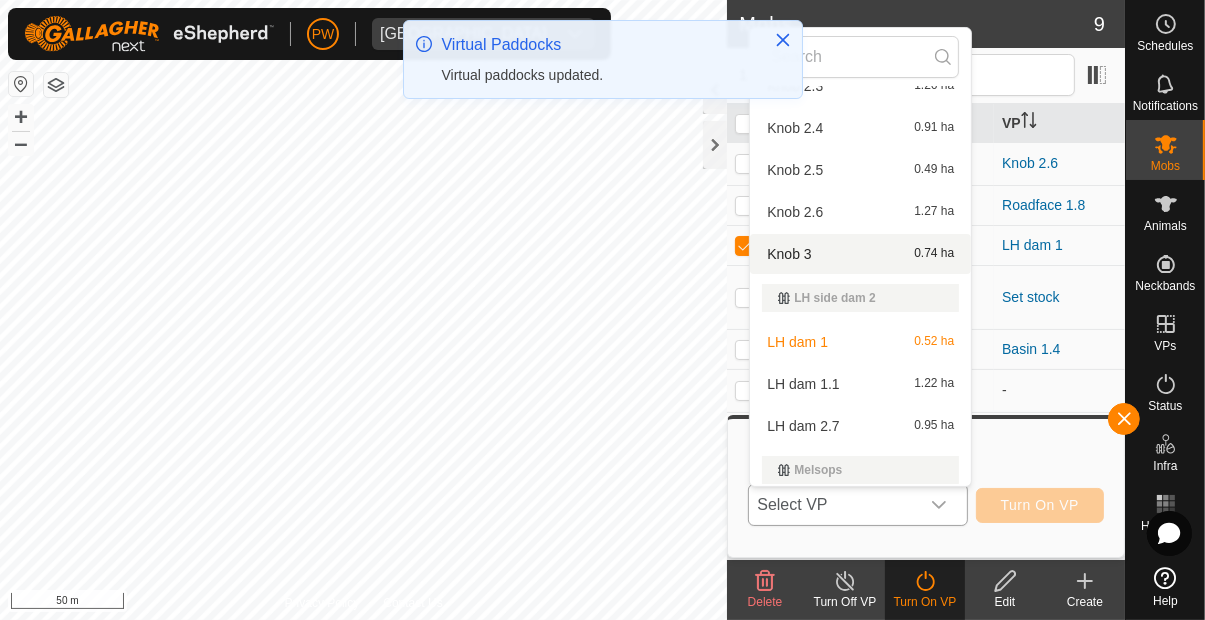 scroll, scrollTop: 1638, scrollLeft: 0, axis: vertical 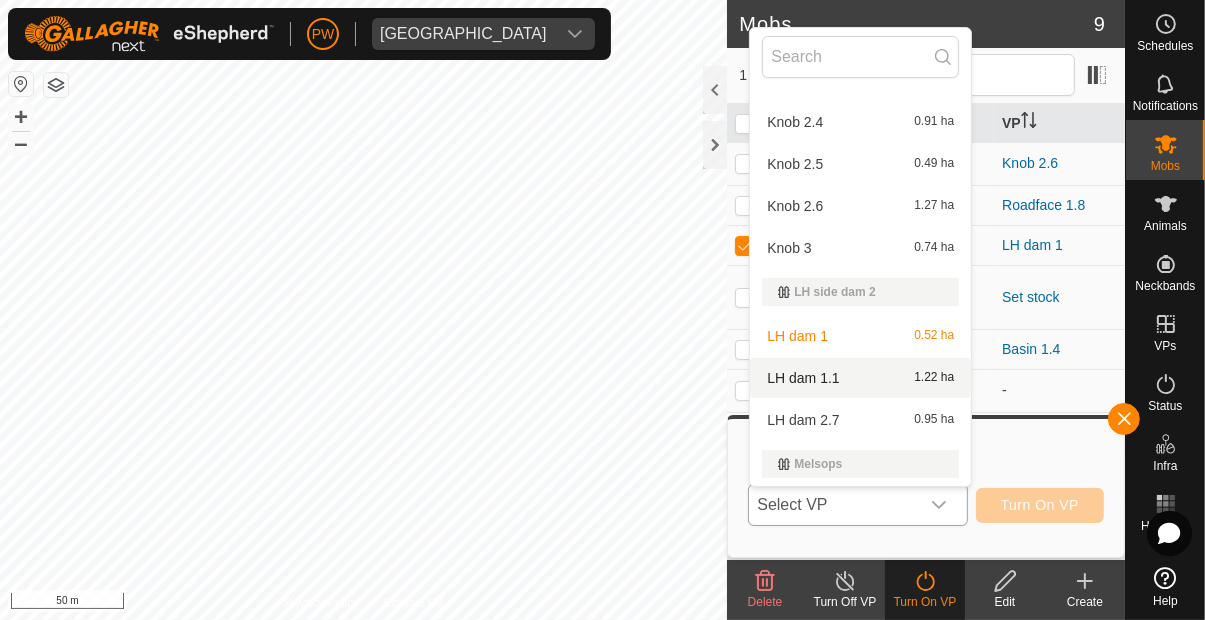 click on "LH dam 1.1  1.22 ha" at bounding box center [860, 378] 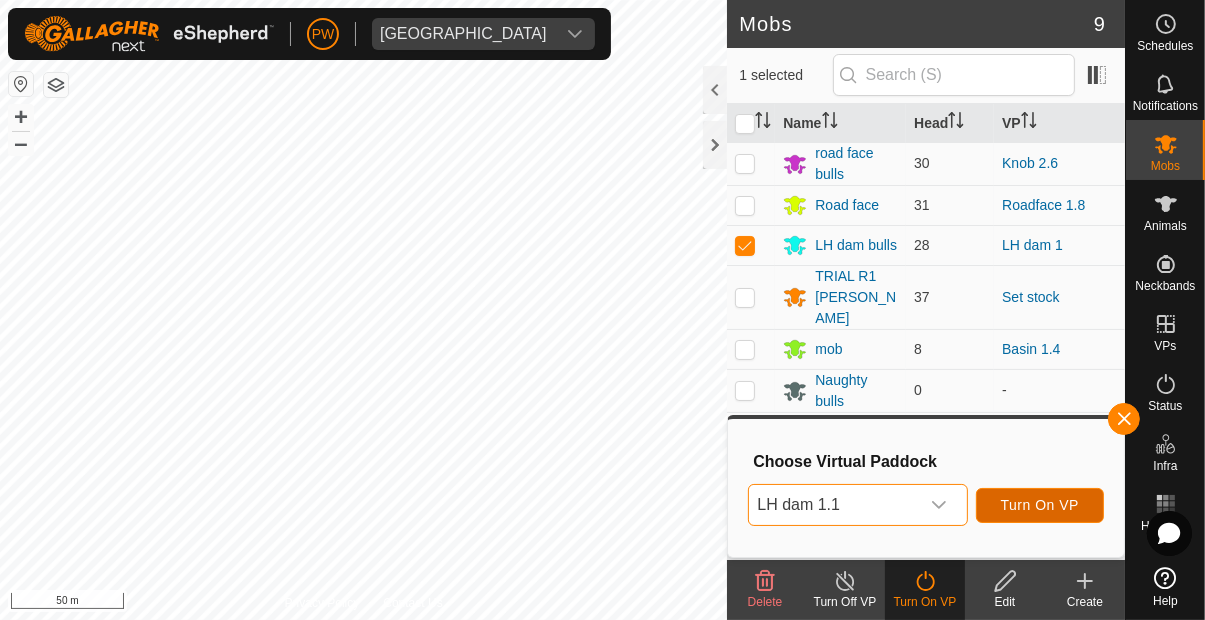 click on "Turn On VP" at bounding box center [1040, 505] 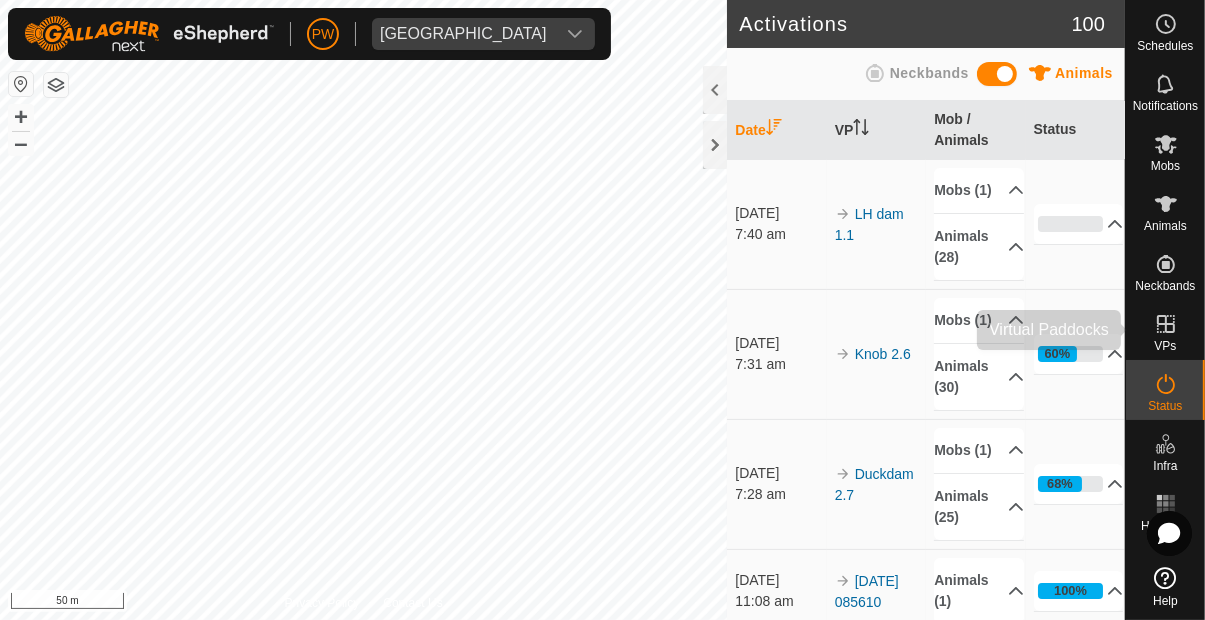click 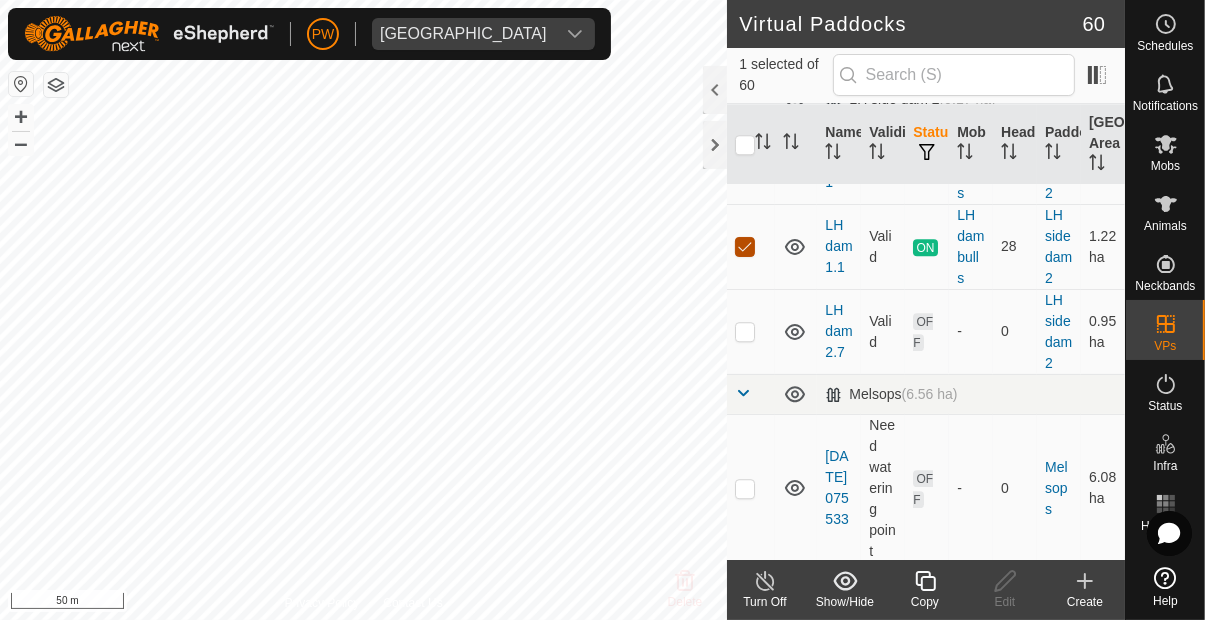 scroll, scrollTop: 4800, scrollLeft: 0, axis: vertical 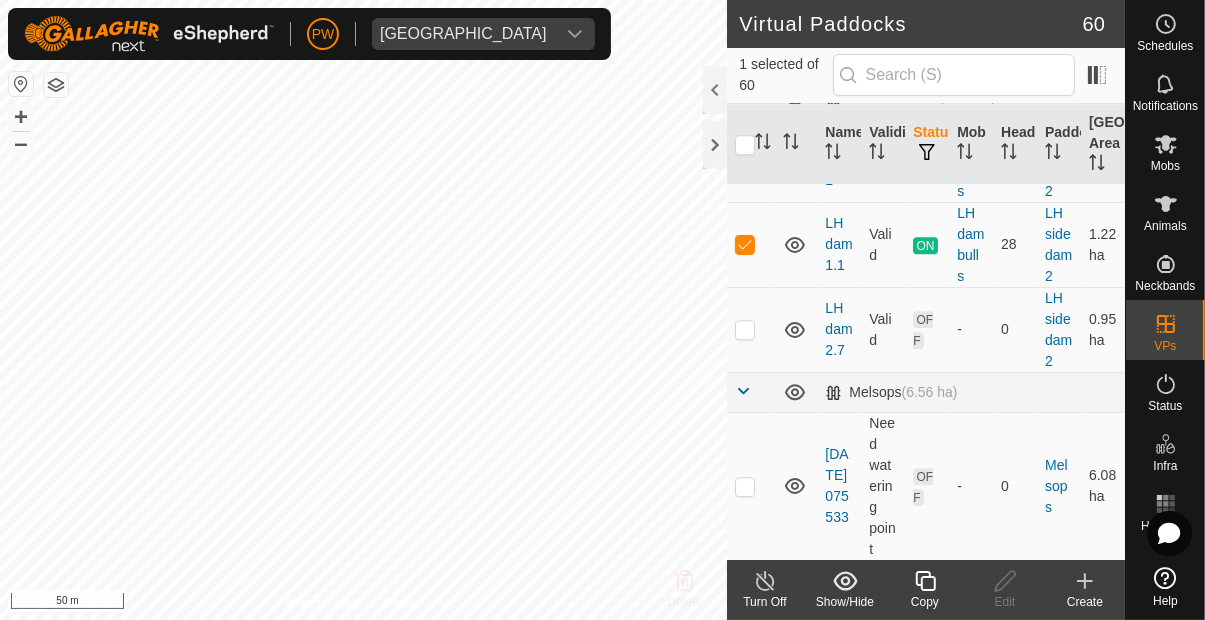 click at bounding box center (745, 245) 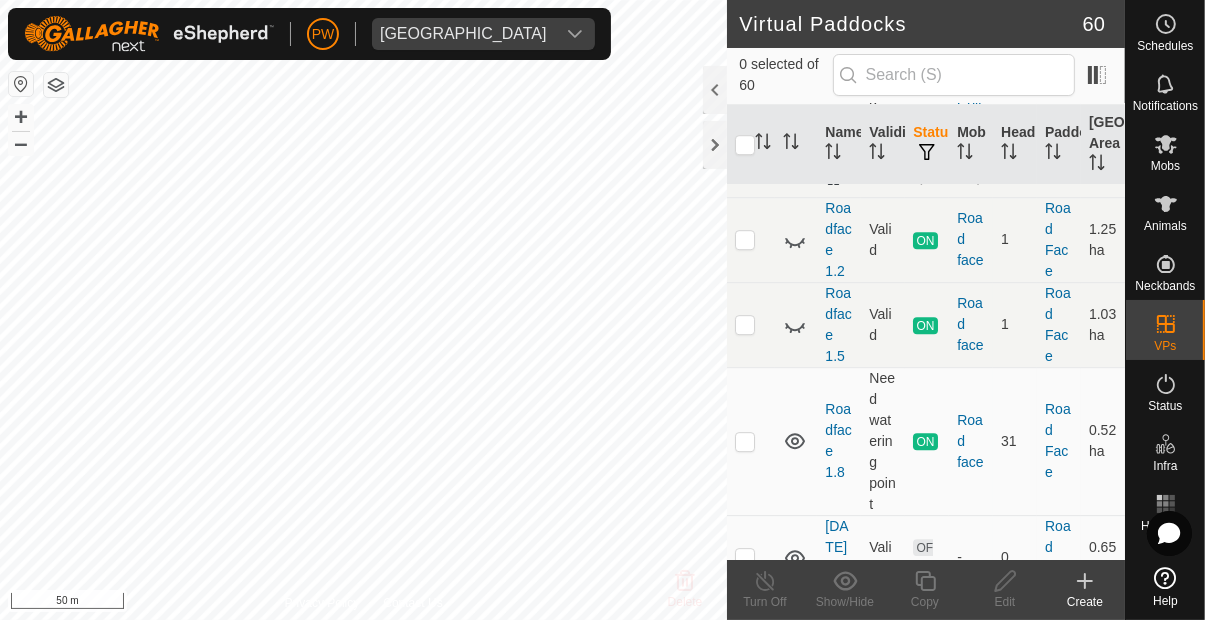 scroll, scrollTop: 5379, scrollLeft: 0, axis: vertical 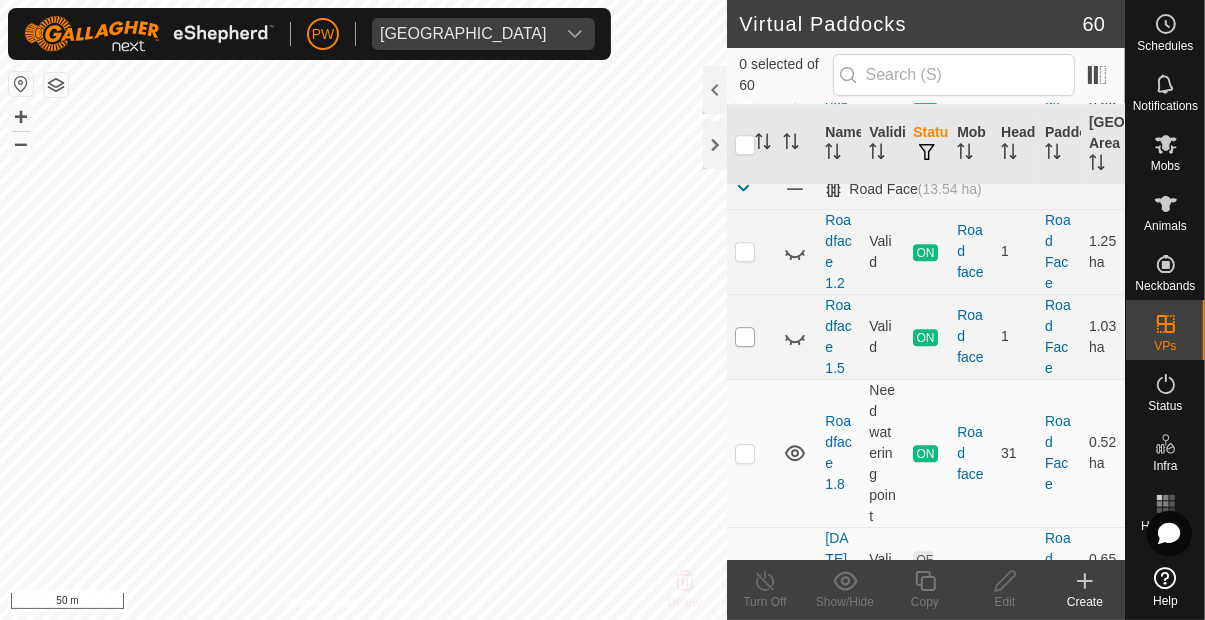 click at bounding box center (745, 337) 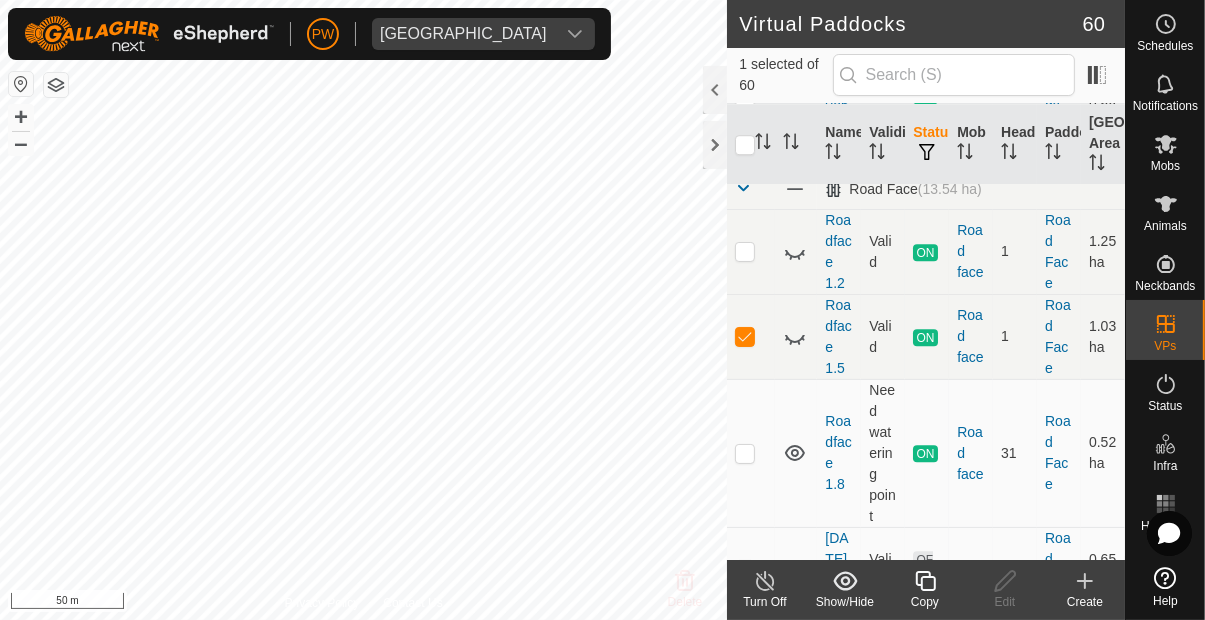 click at bounding box center [745, 252] 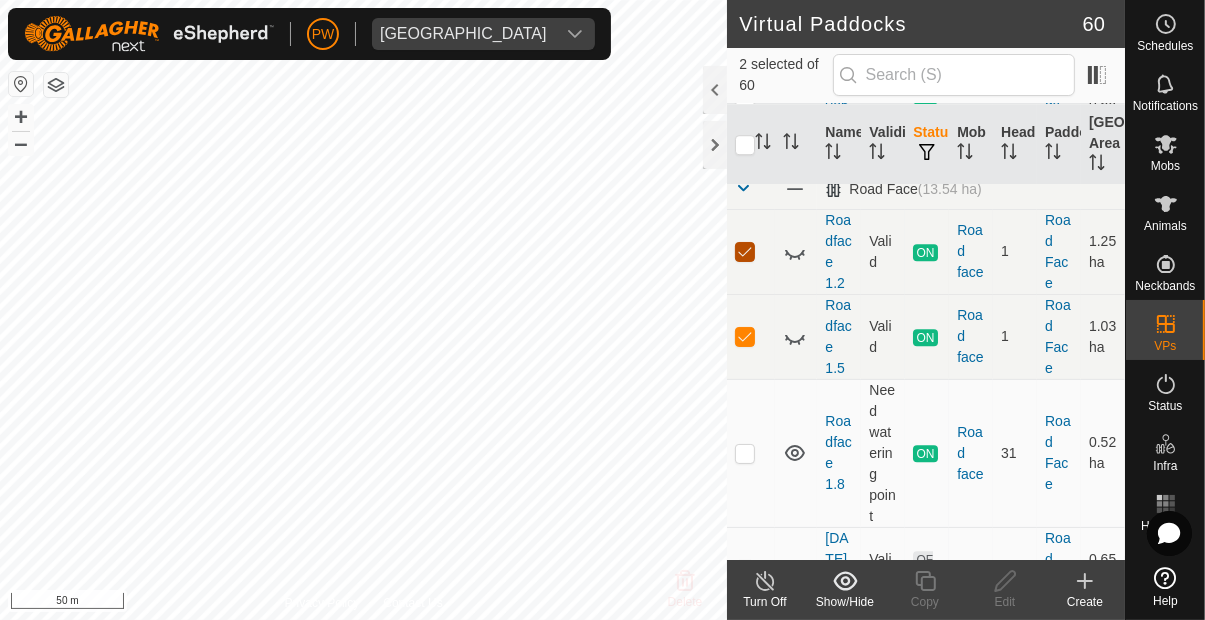 click at bounding box center [745, 252] 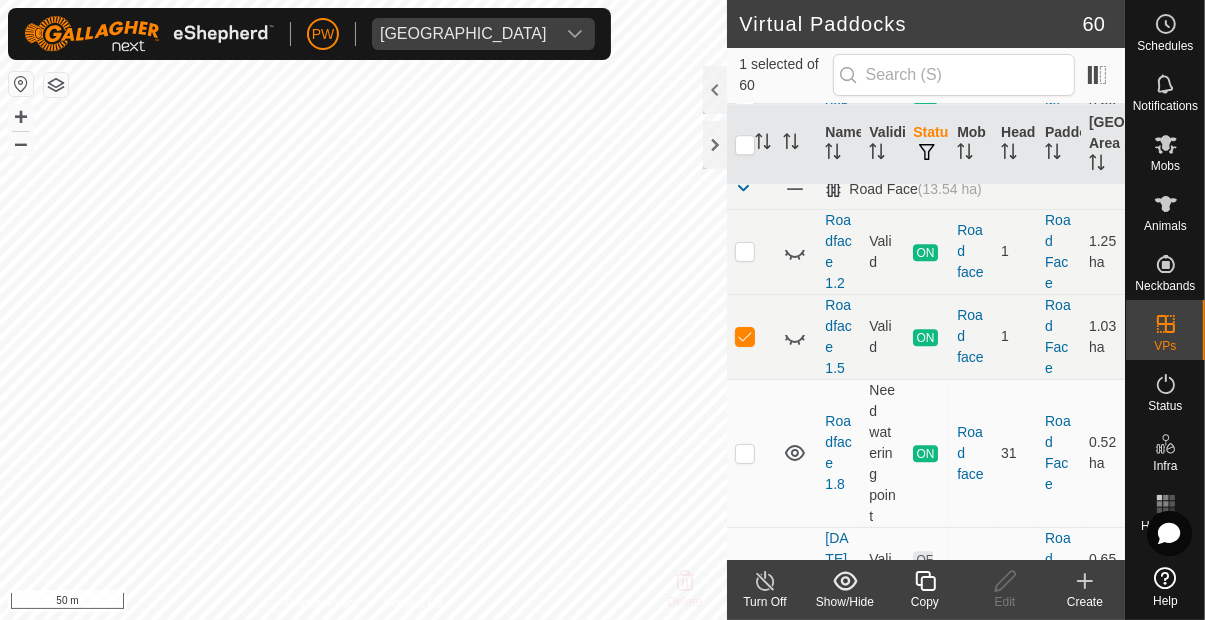 click 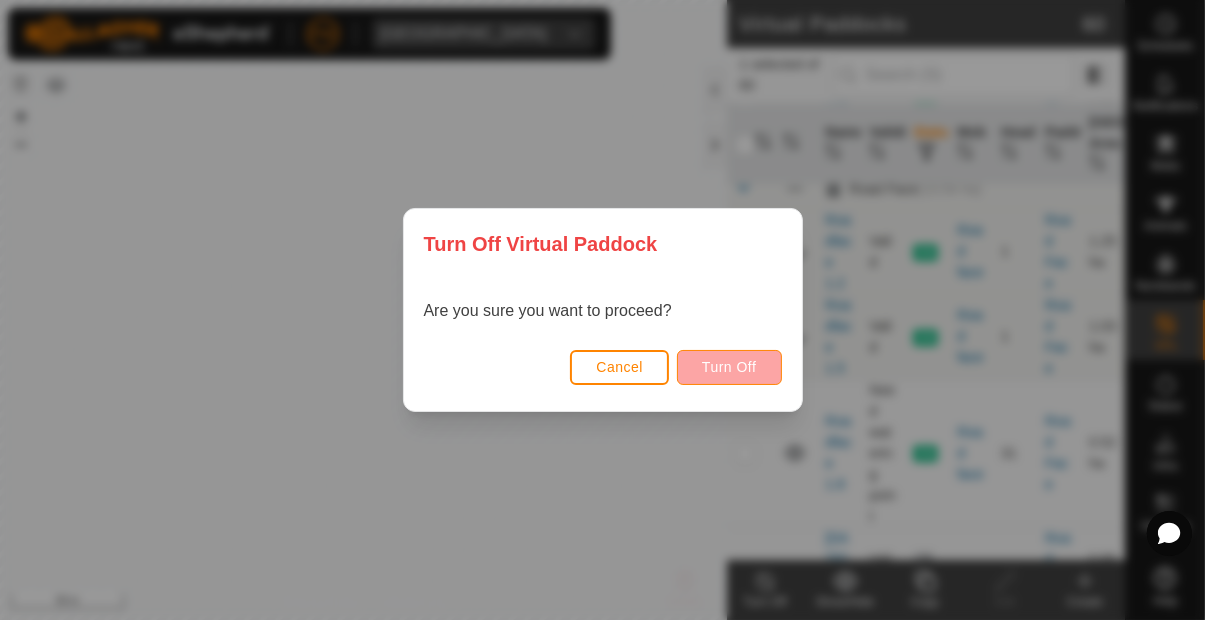click on "Turn Off" at bounding box center [729, 367] 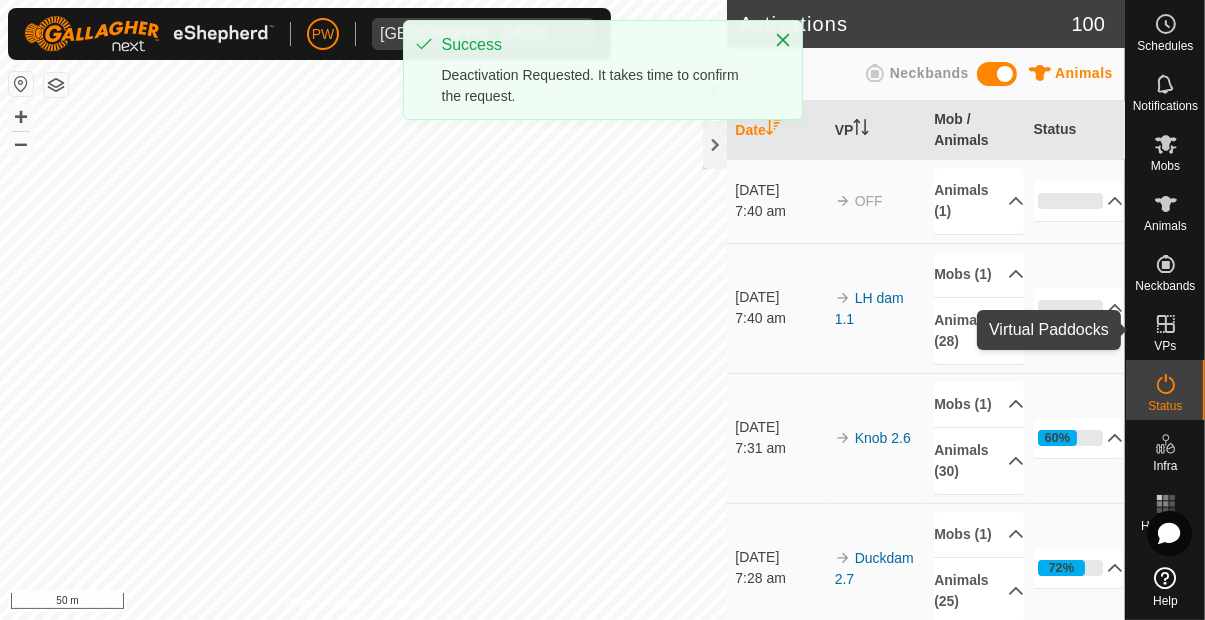 click 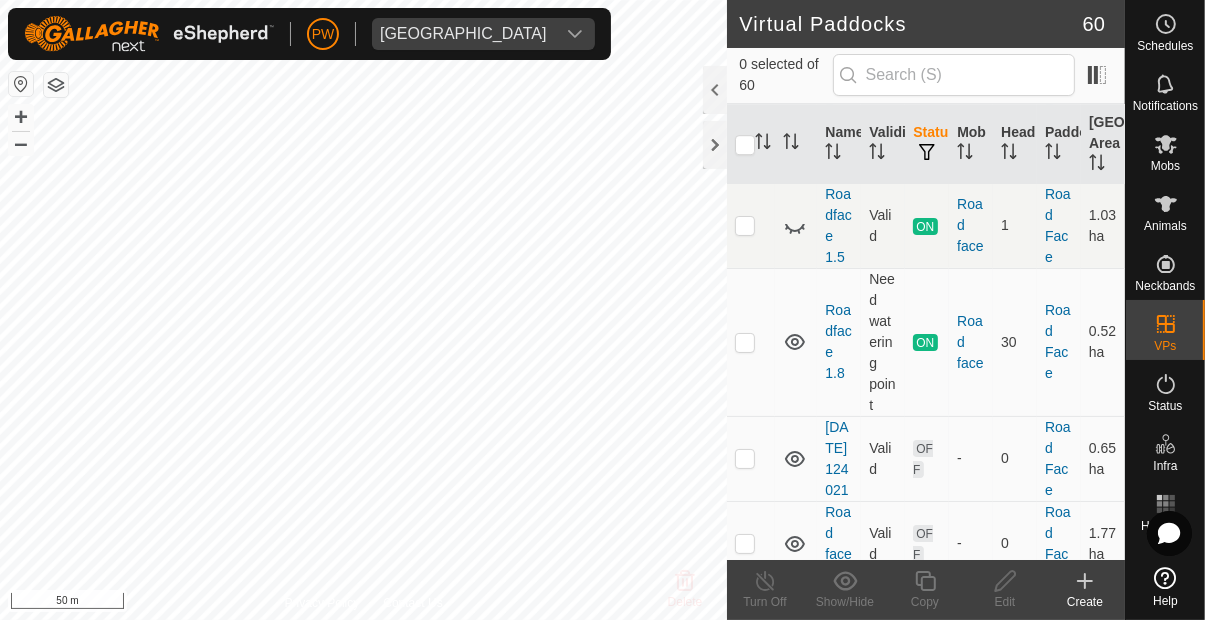 scroll, scrollTop: 5491, scrollLeft: 0, axis: vertical 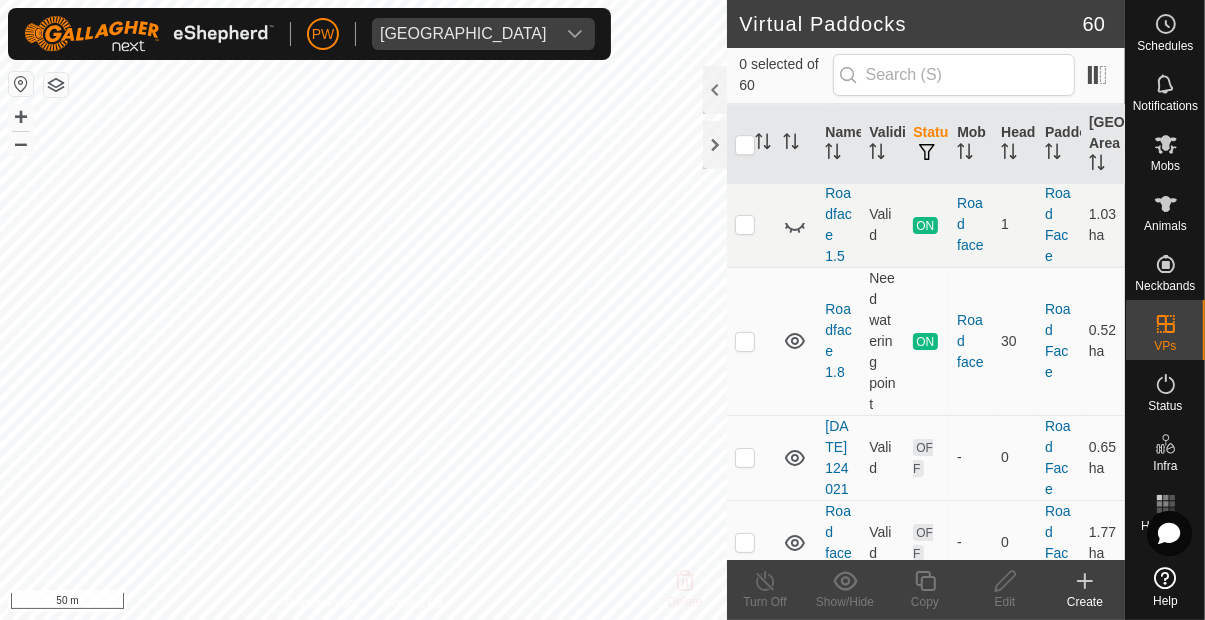 click at bounding box center (745, 342) 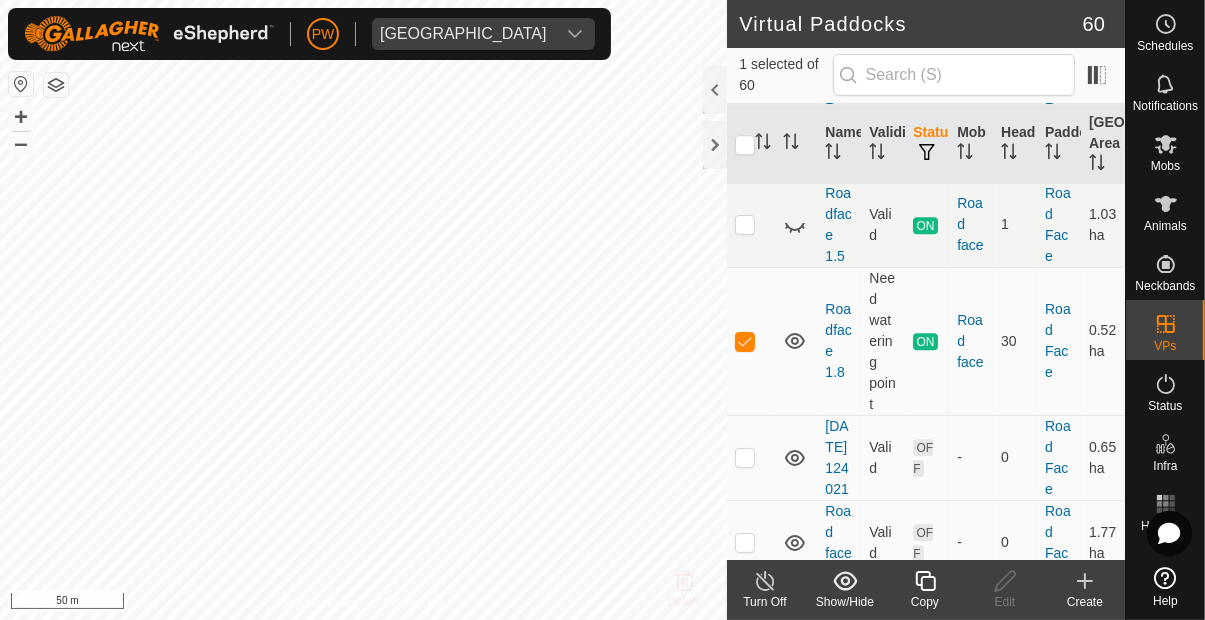 click on "Copy" 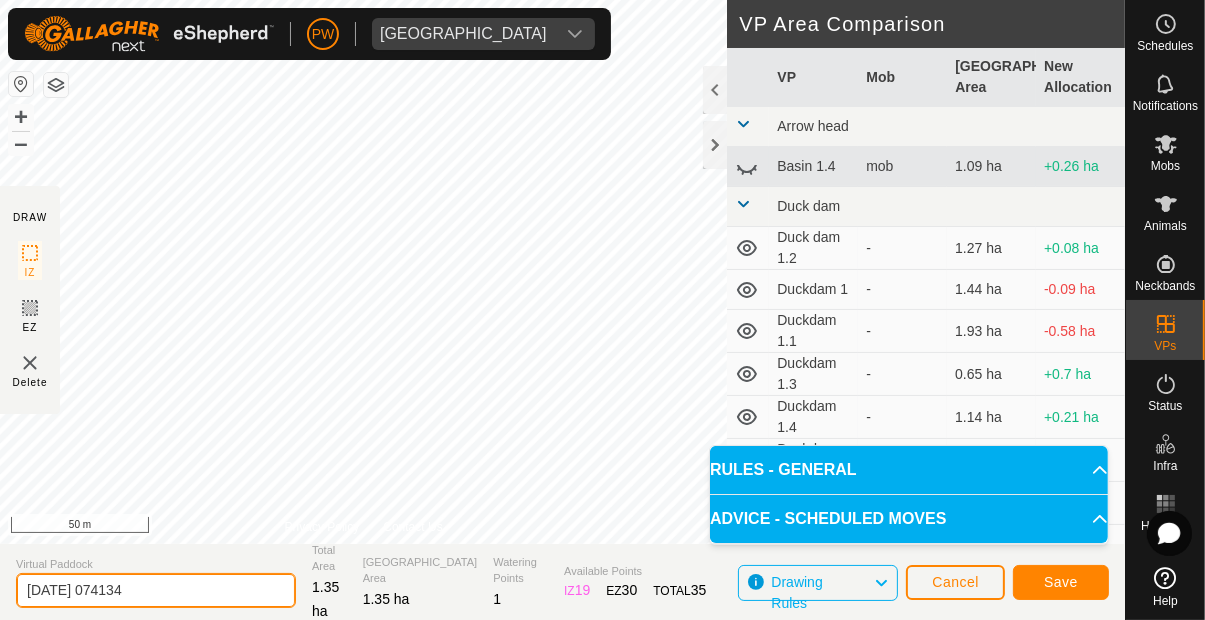 click on "[DATE] 074134" 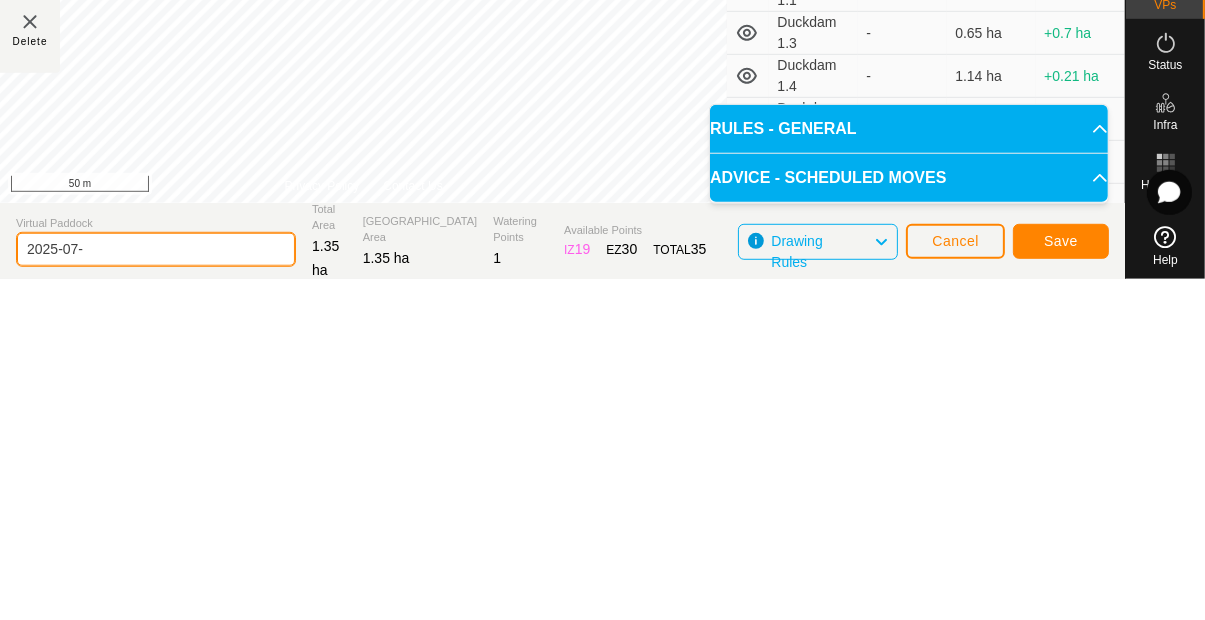 type on "2025-07" 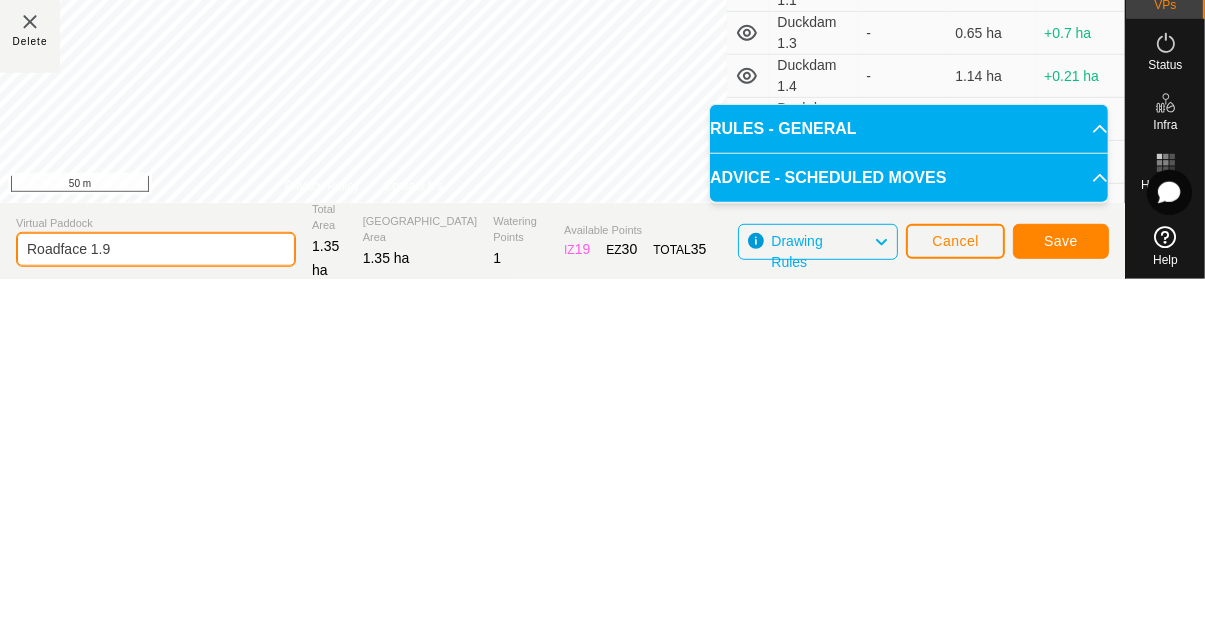 type on "Roadface 1.9" 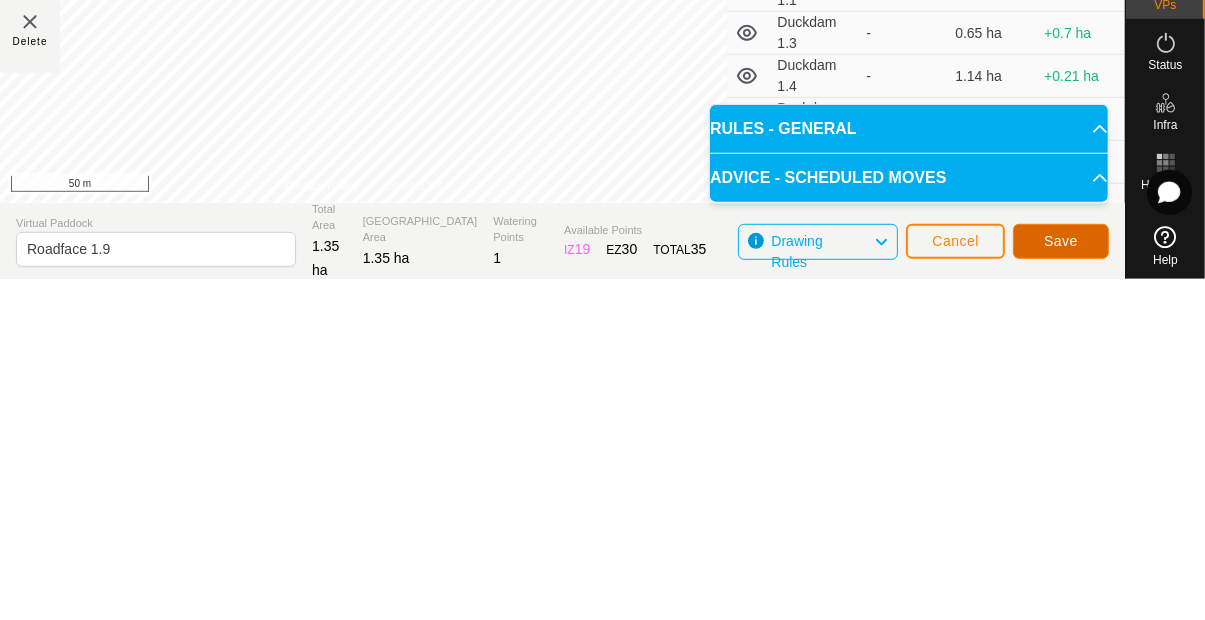 click on "Save" 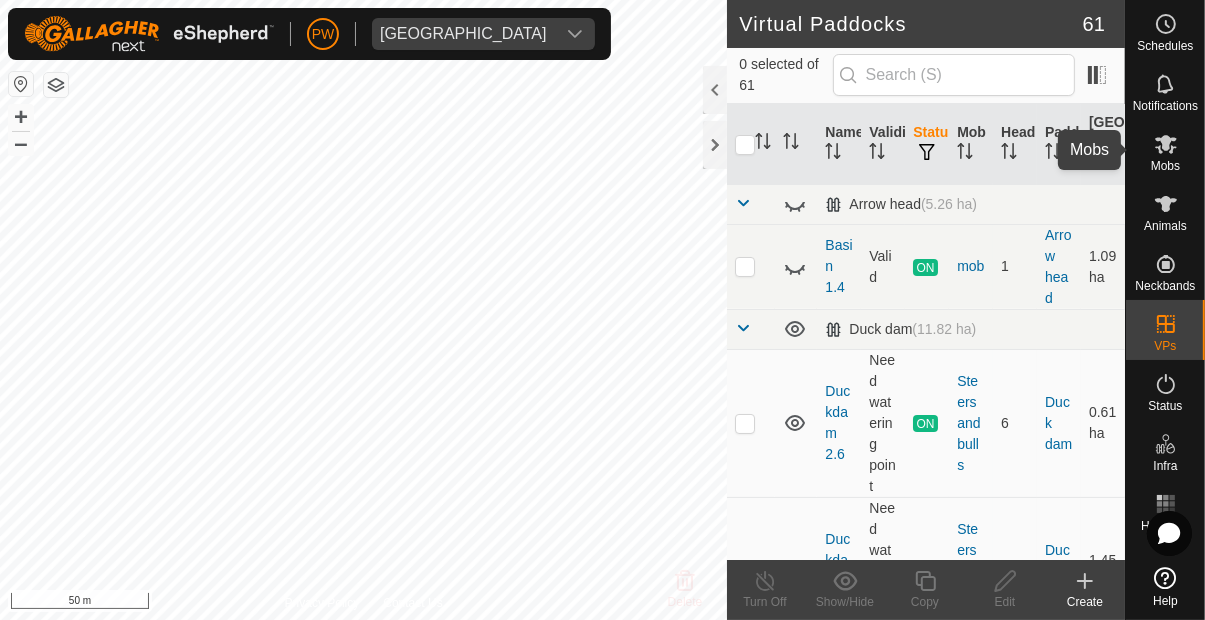 click 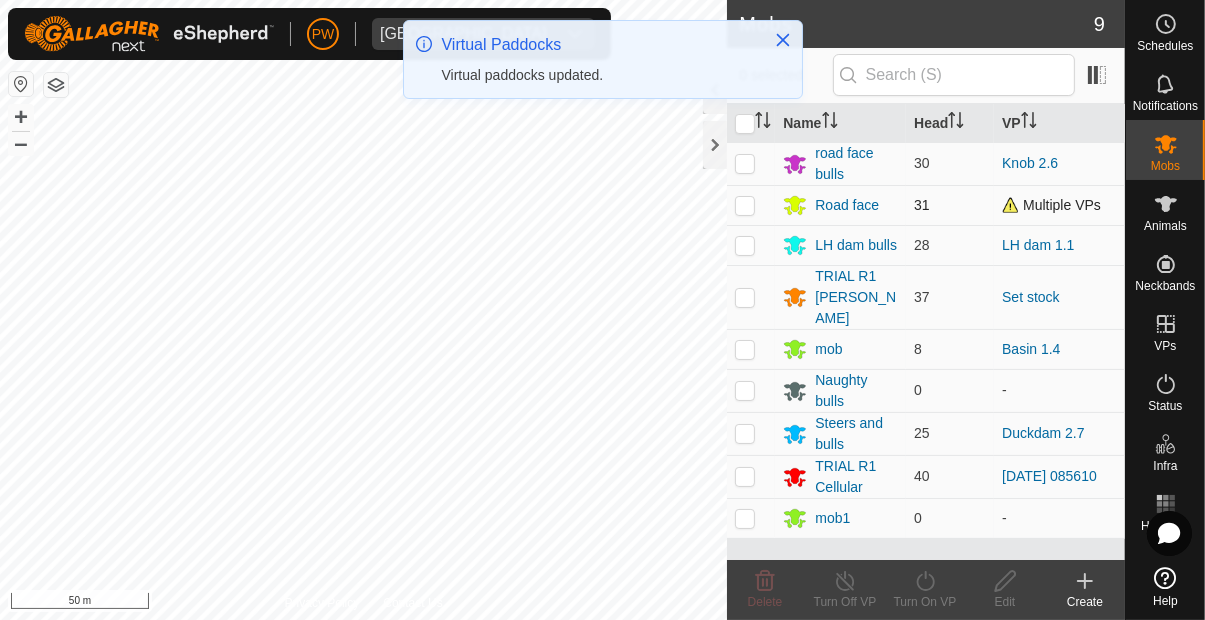 click at bounding box center [745, 205] 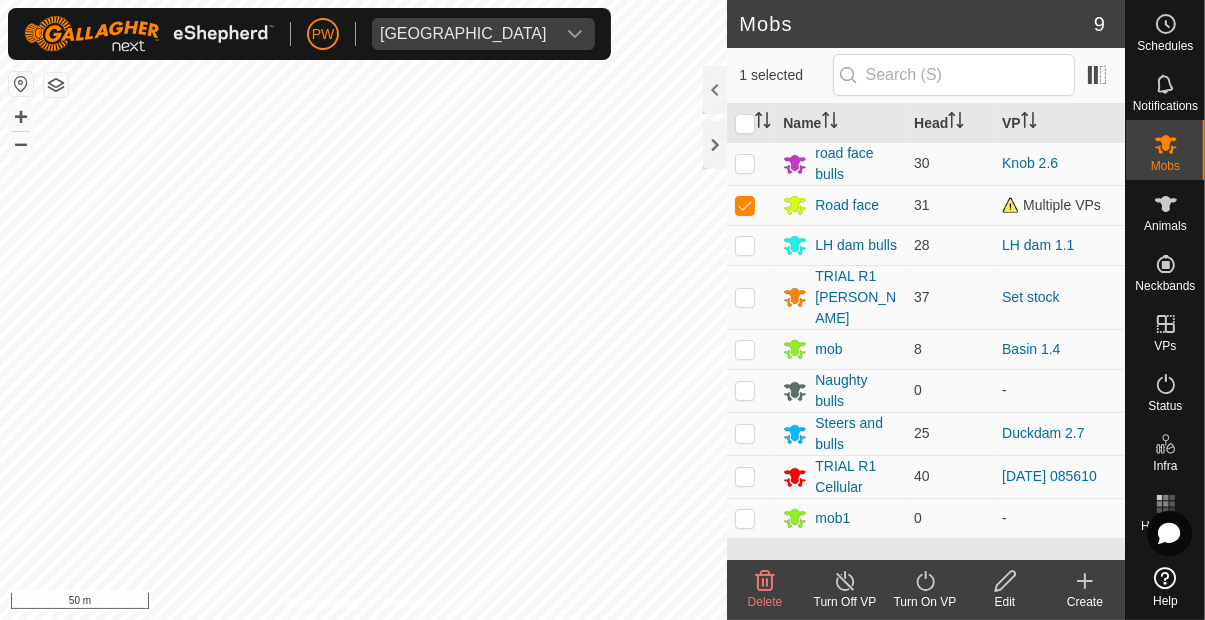 click on "Turn On VP" 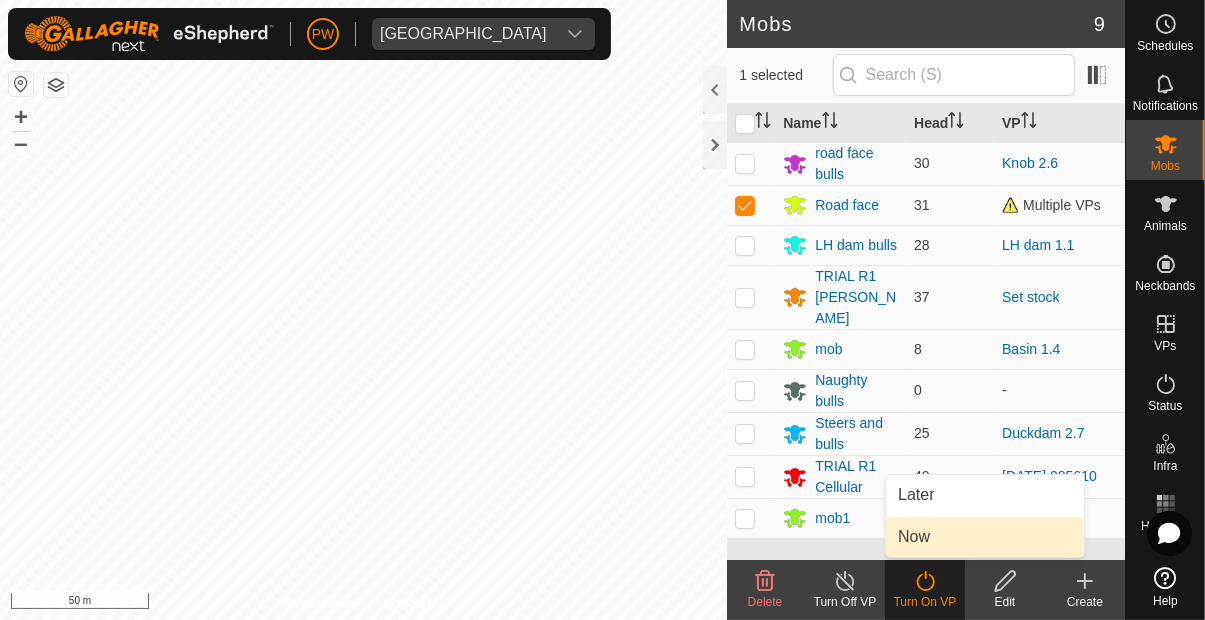 click on "Now" at bounding box center [985, 537] 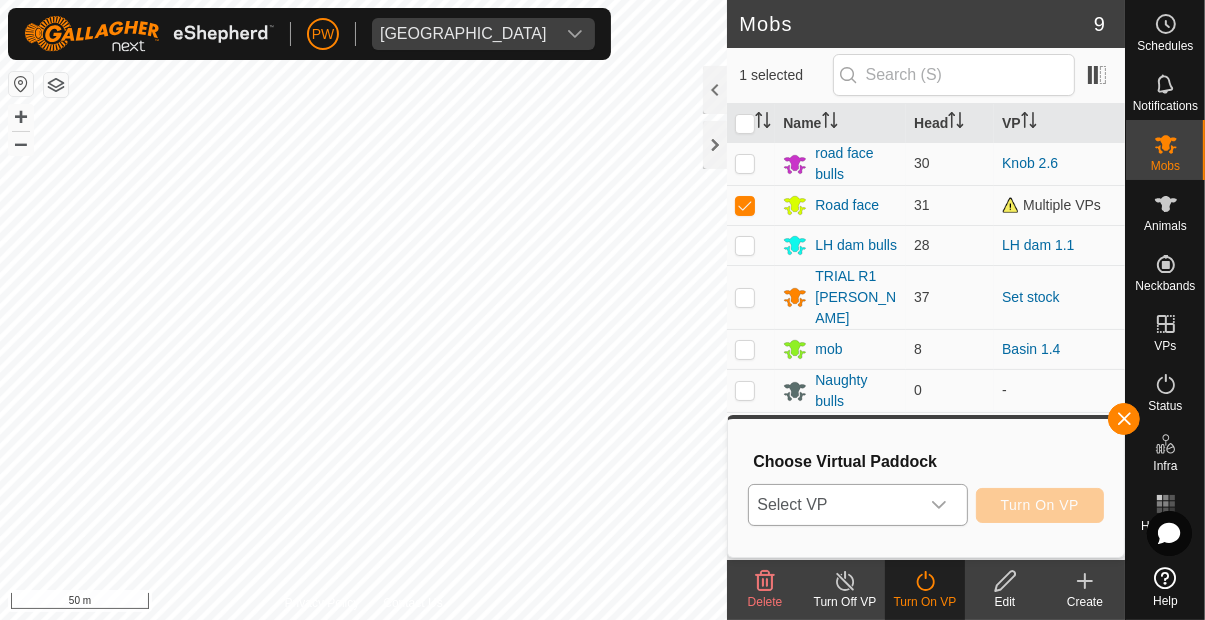 click 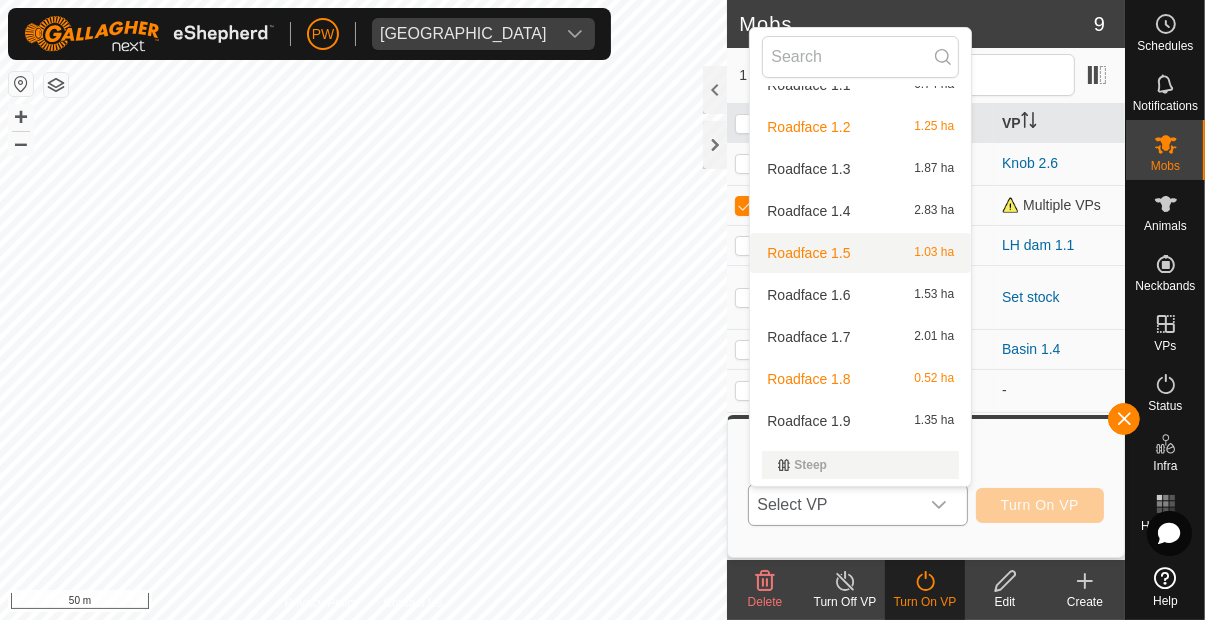 scroll, scrollTop: 2543, scrollLeft: 0, axis: vertical 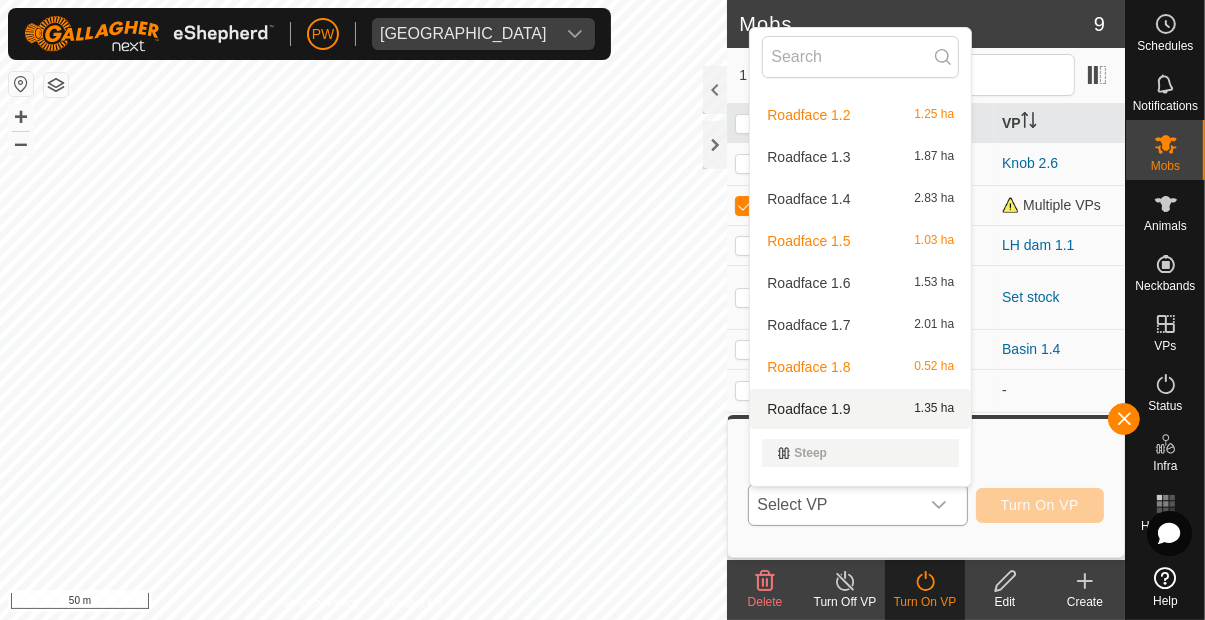 click on "Roadface 1.9  1.35 ha" at bounding box center (860, 409) 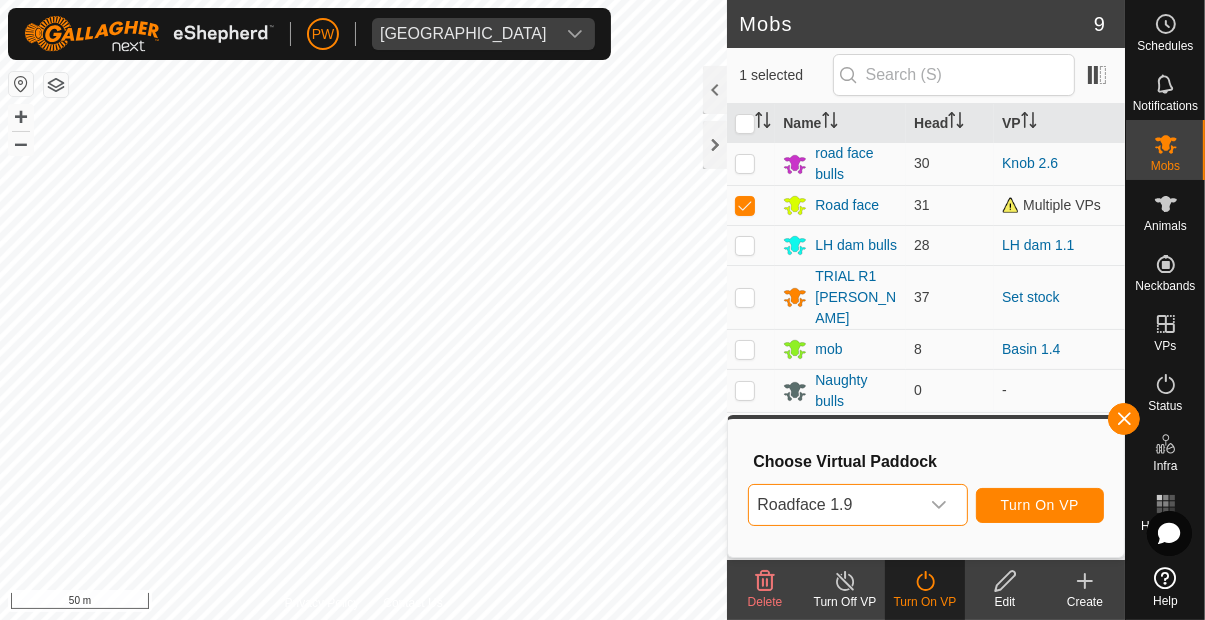click on "Turn On VP" at bounding box center (1040, 505) 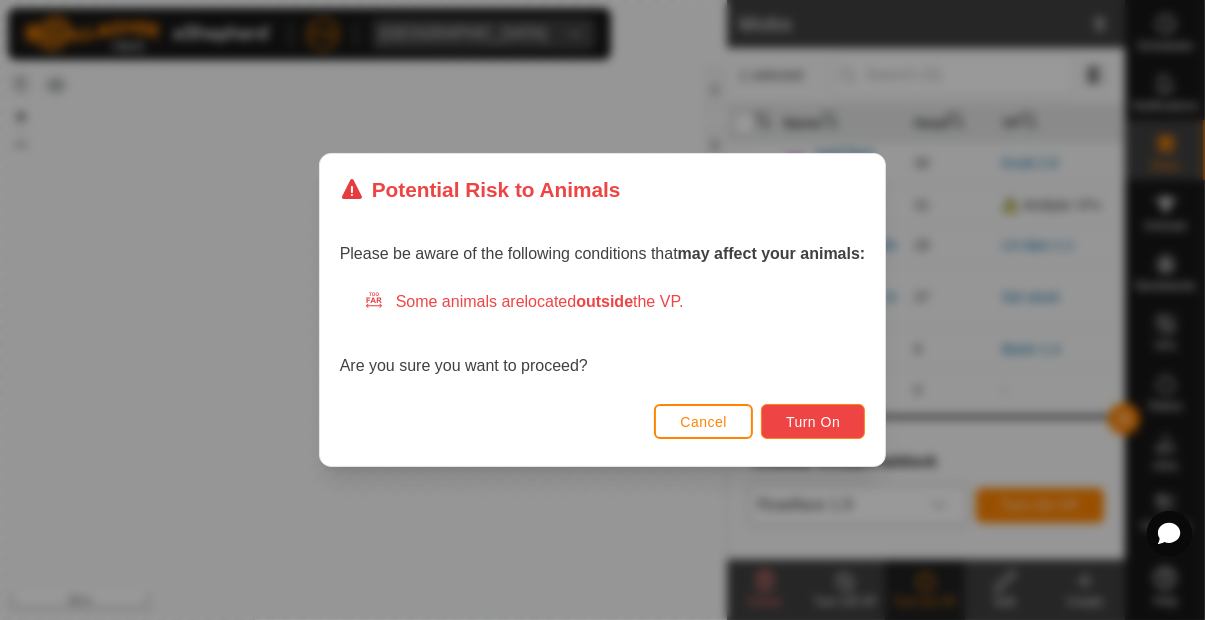click on "Turn On" at bounding box center [813, 422] 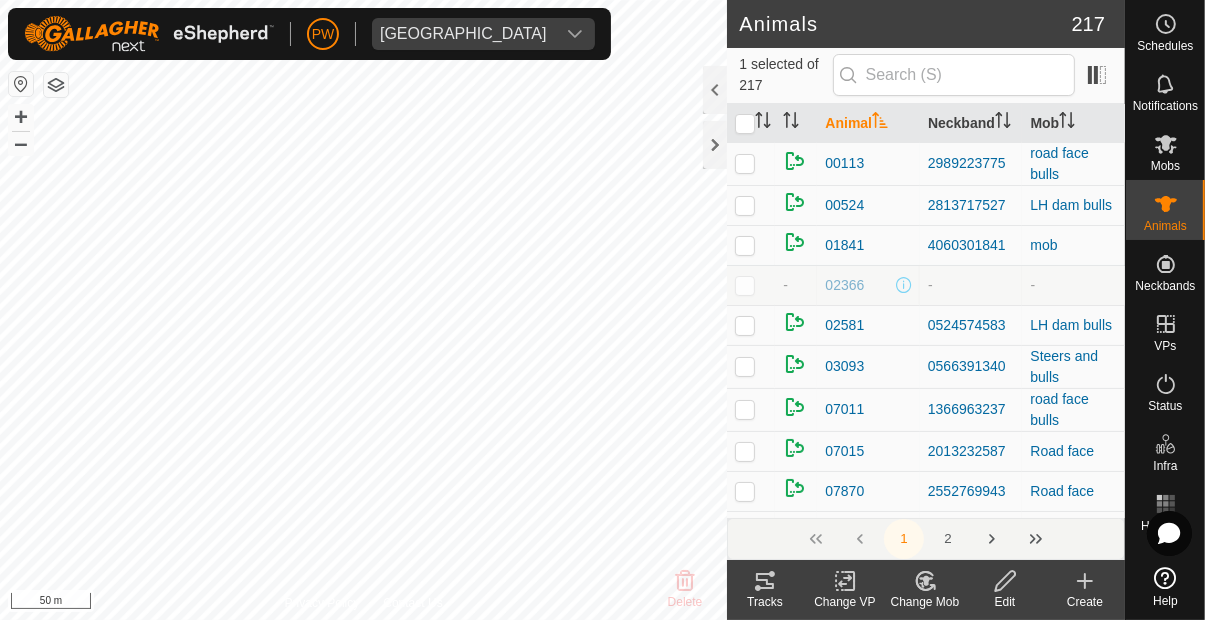 click 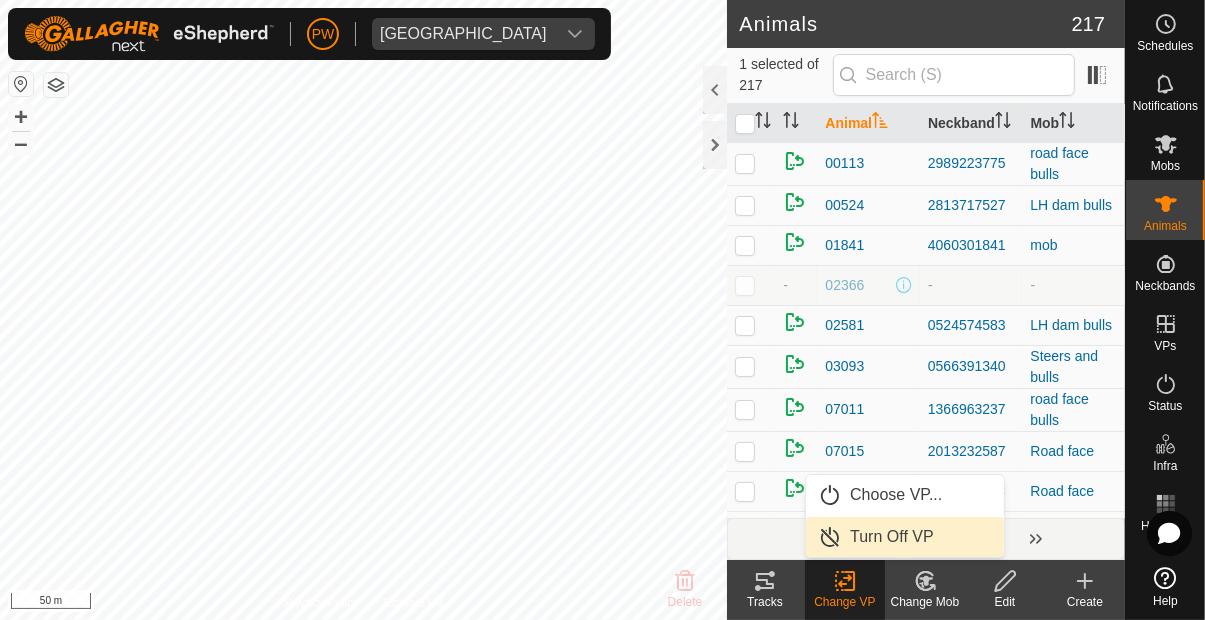click on "Turn Off VP" at bounding box center (892, 537) 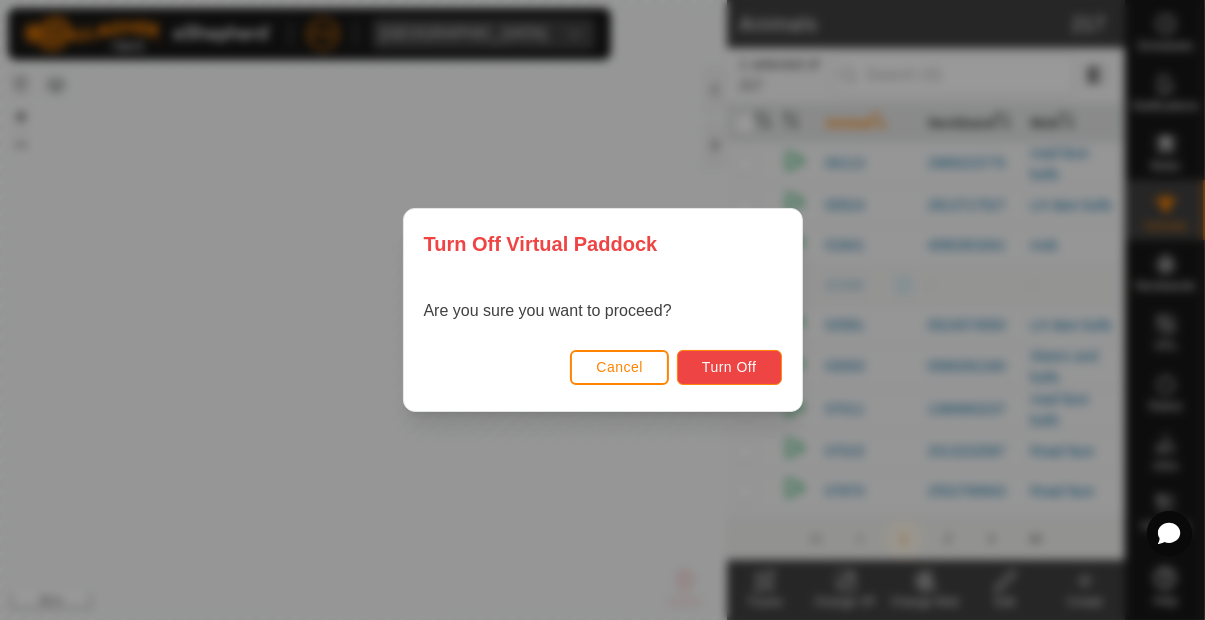 click on "Turn Off" at bounding box center [729, 367] 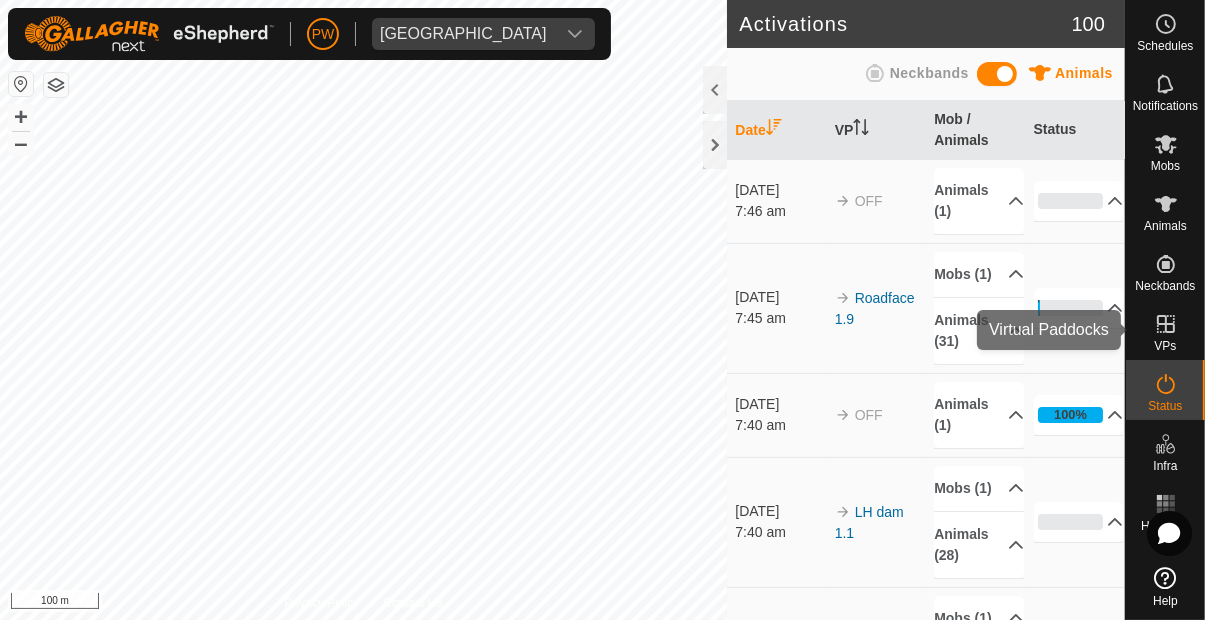 click at bounding box center [1166, 324] 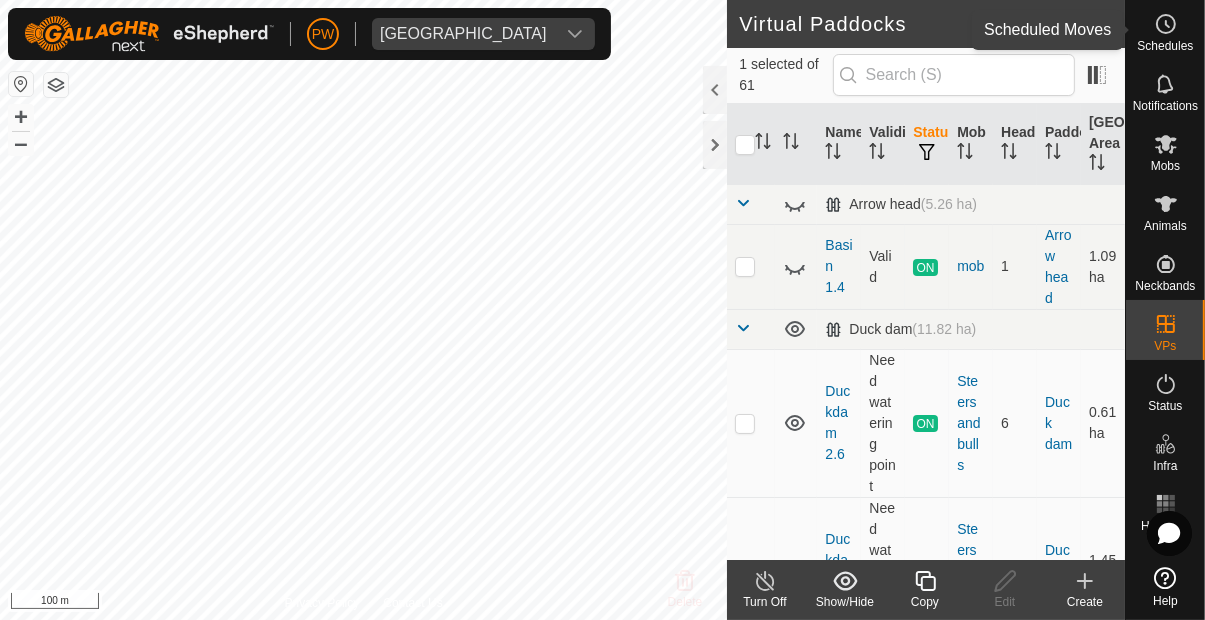 click 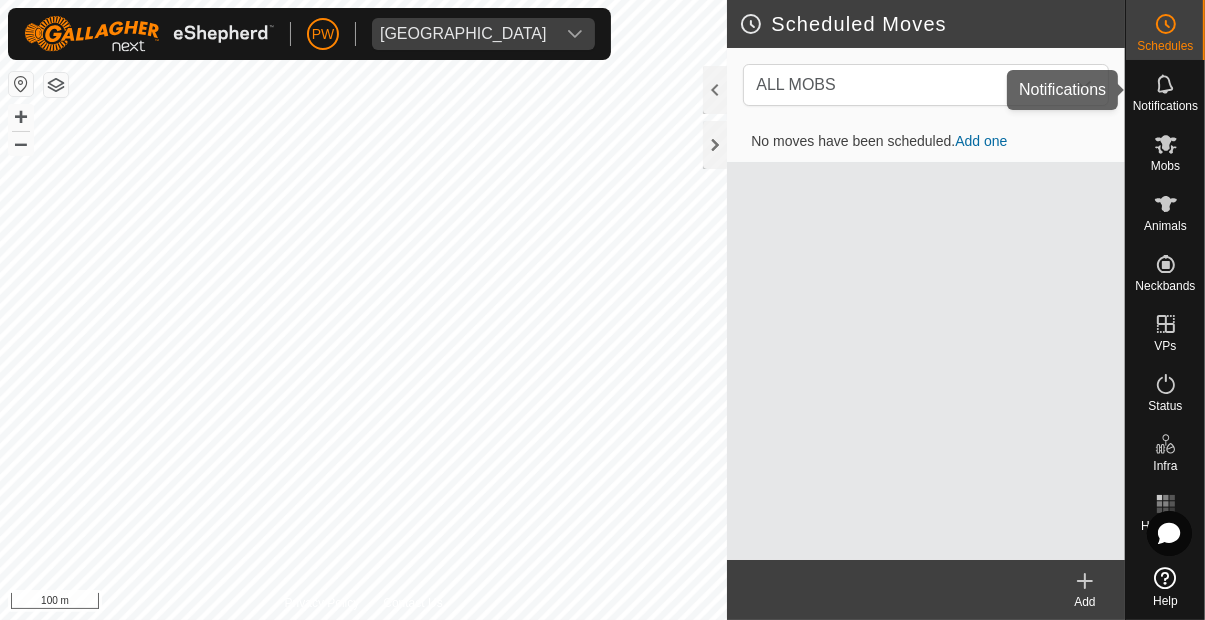 click at bounding box center (1166, 84) 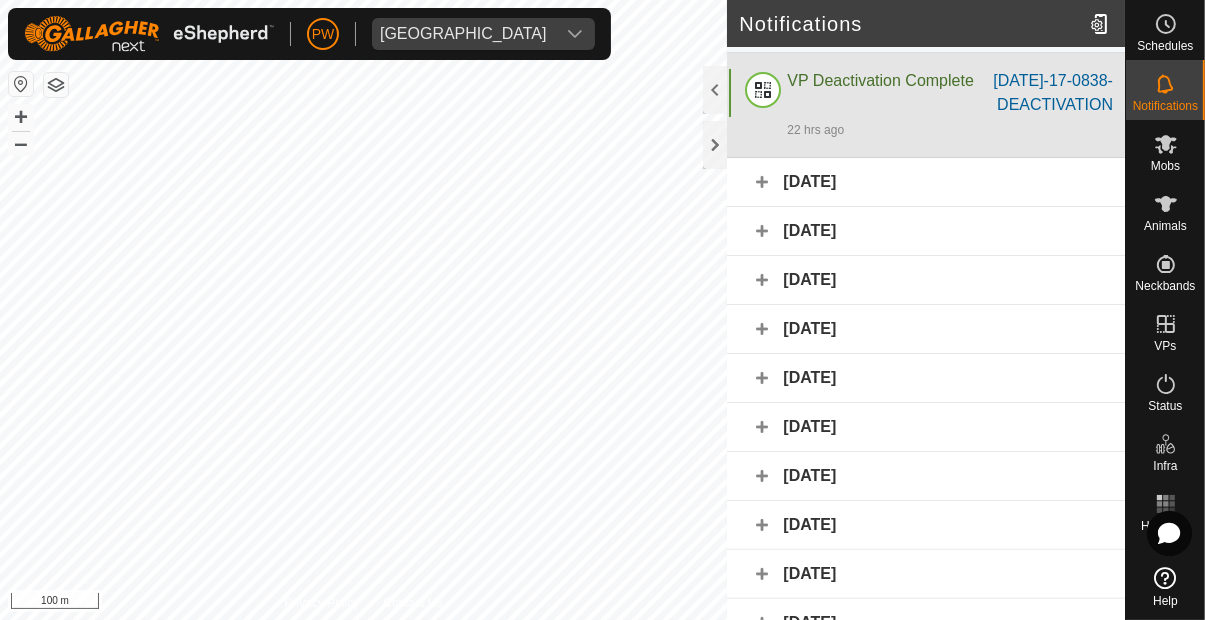 scroll, scrollTop: 371, scrollLeft: 0, axis: vertical 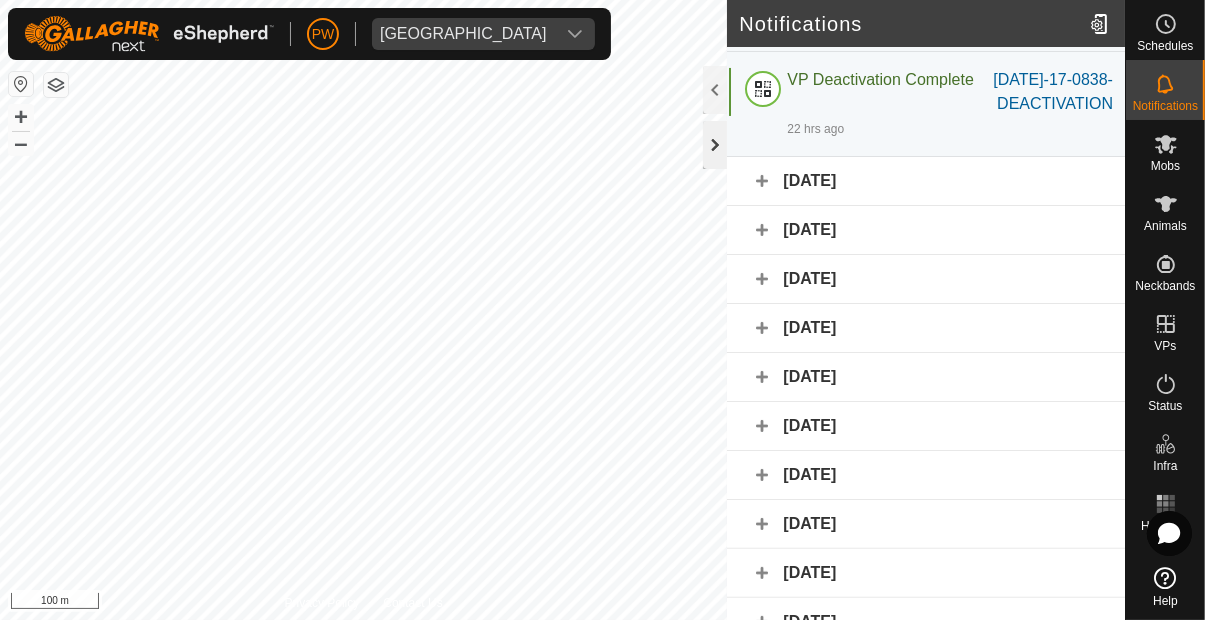 click 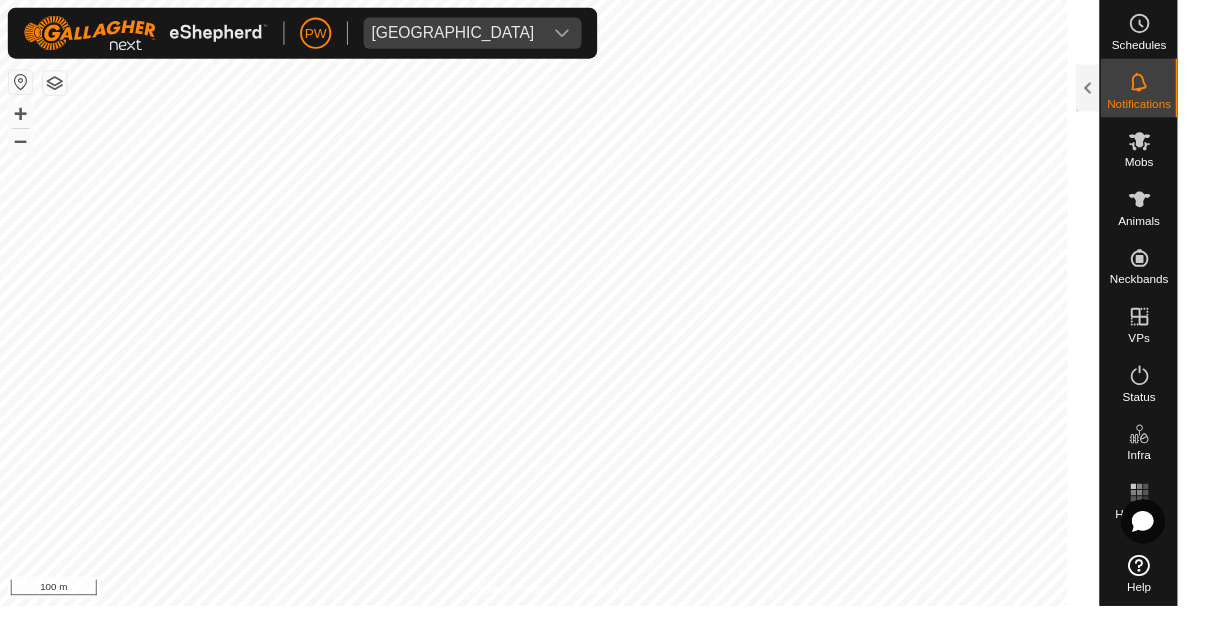 scroll, scrollTop: 539, scrollLeft: 0, axis: vertical 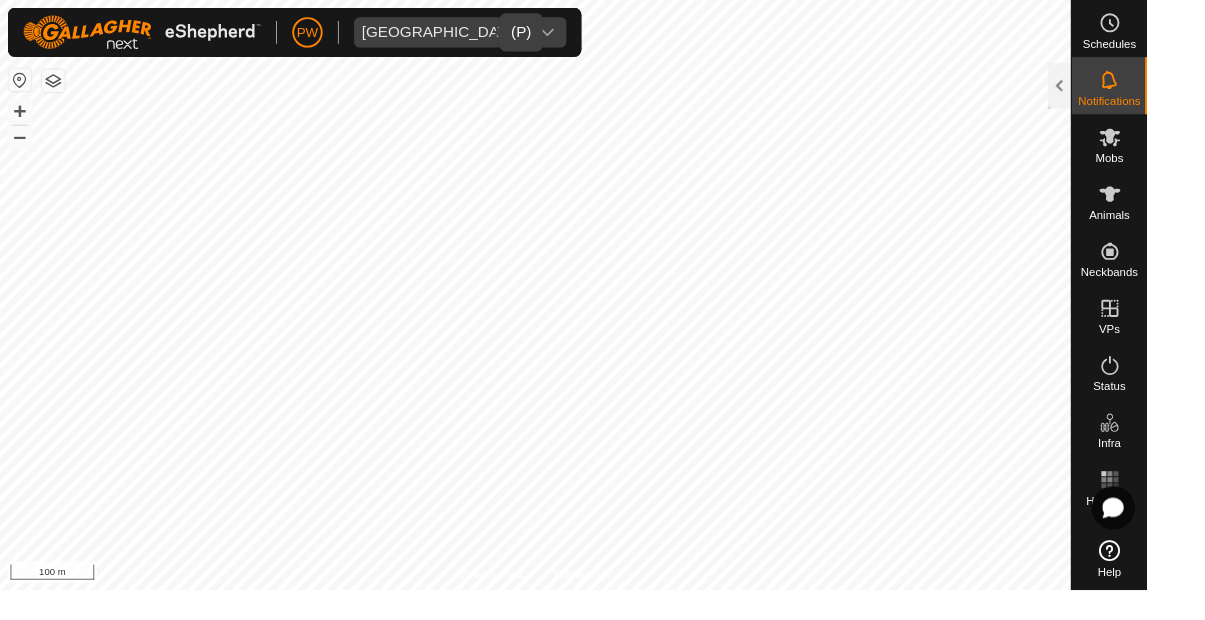 click 